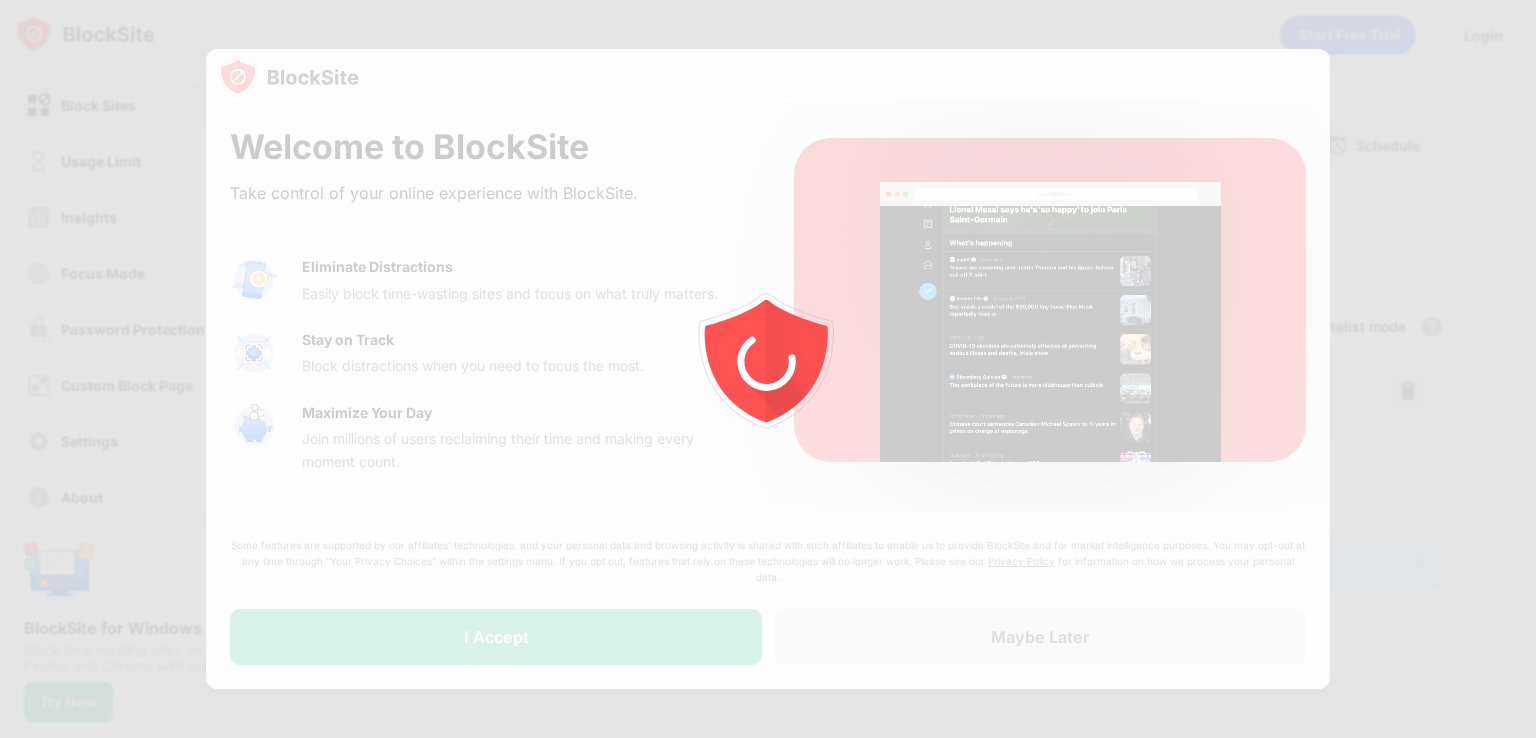 scroll, scrollTop: 0, scrollLeft: 0, axis: both 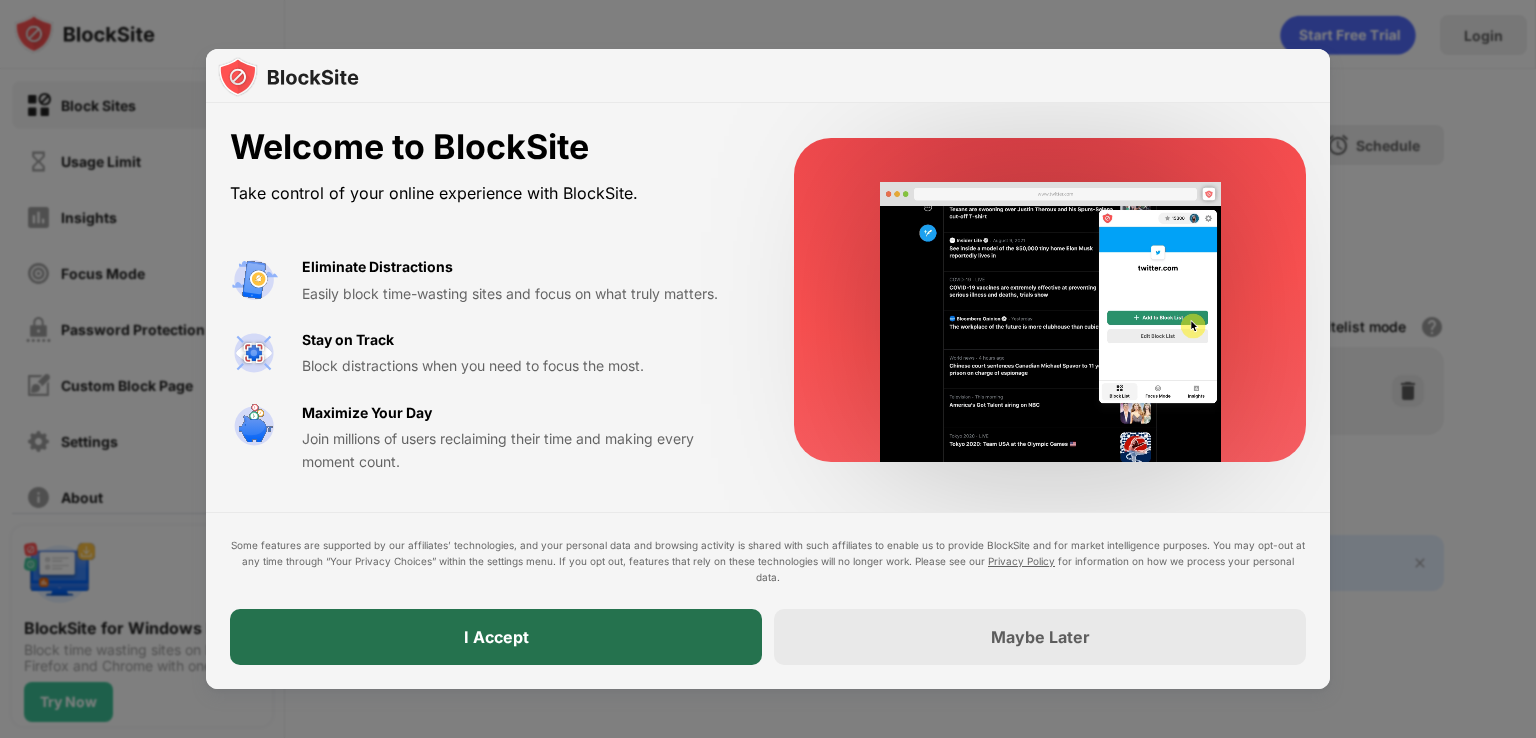 click on "I Accept" at bounding box center [496, 637] 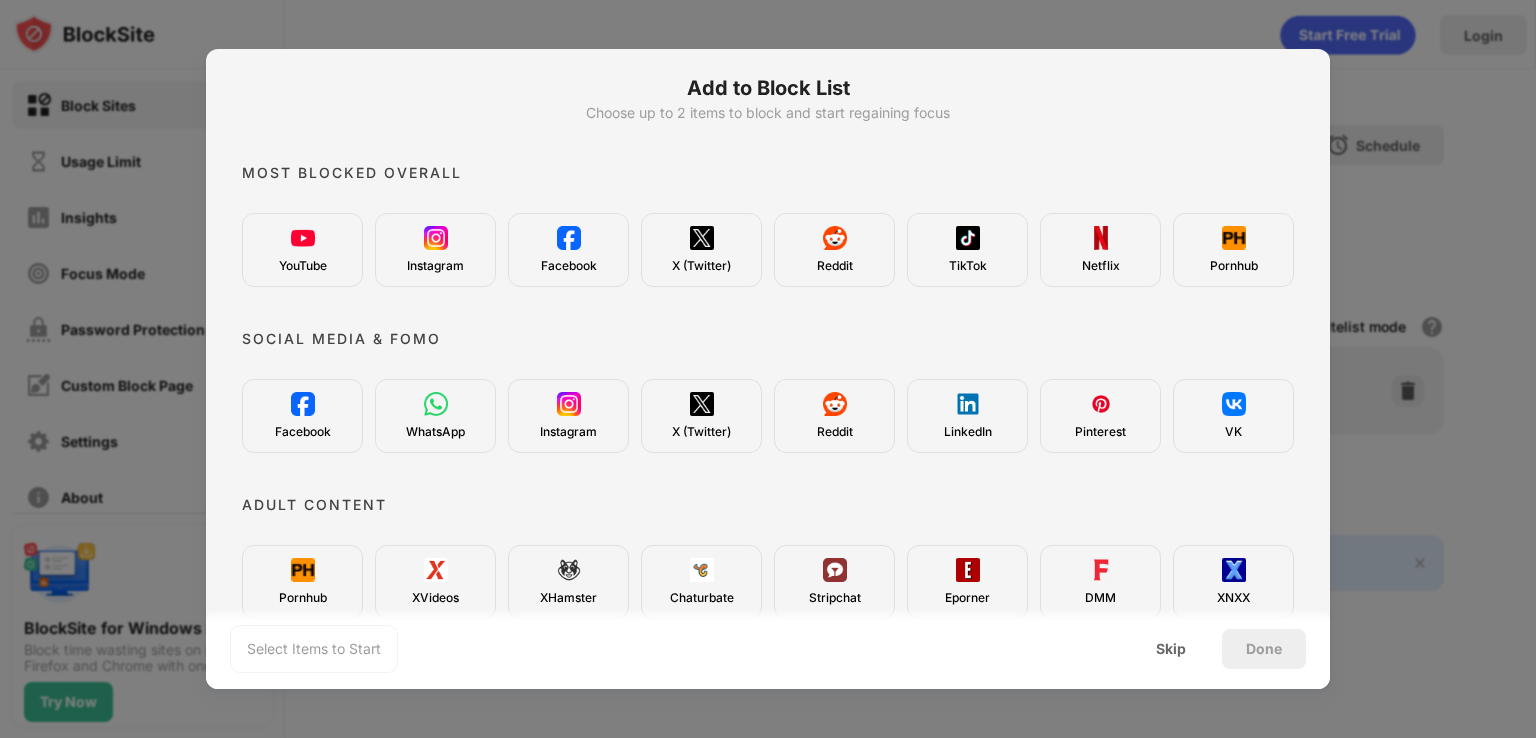click on "Pornhub" at bounding box center (1233, 250) 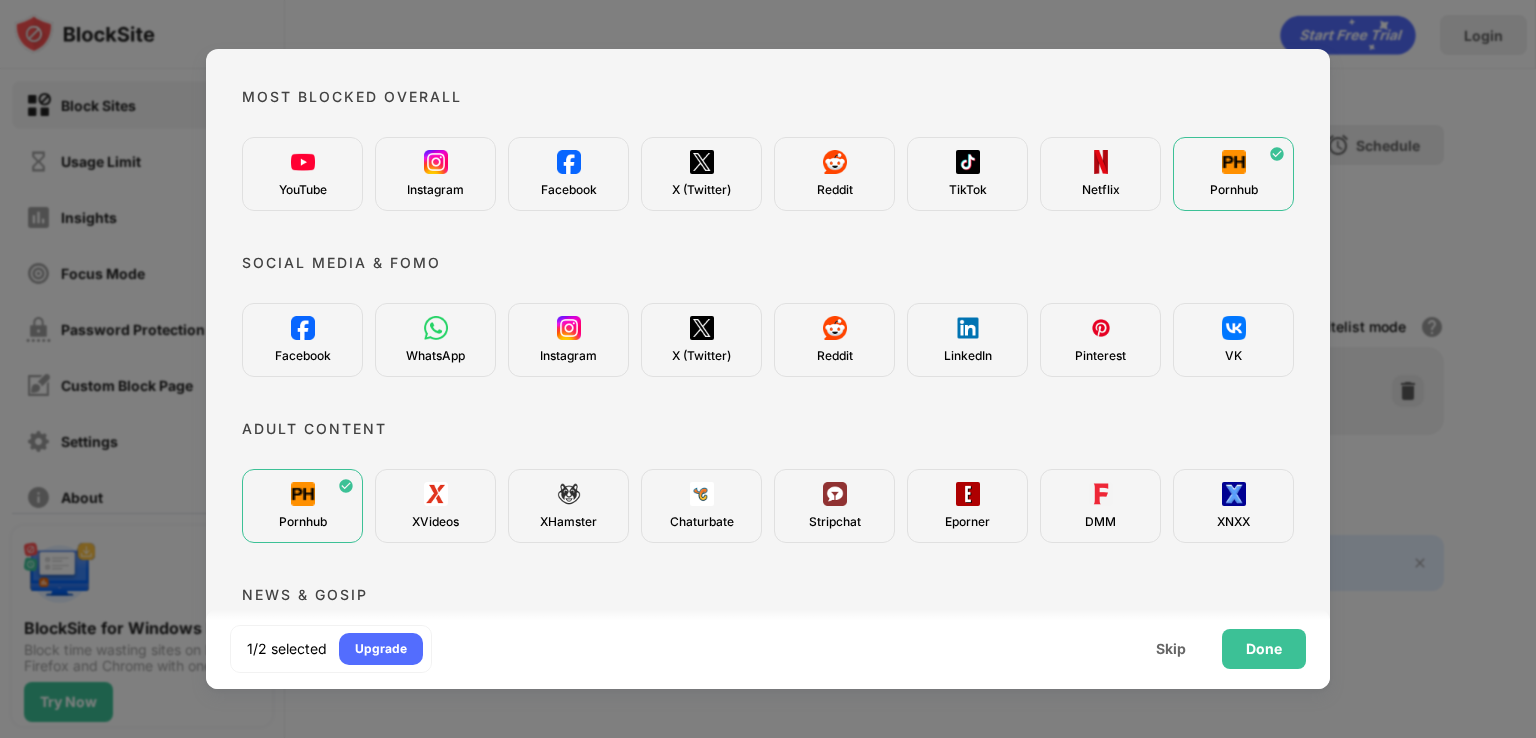 scroll, scrollTop: 100, scrollLeft: 0, axis: vertical 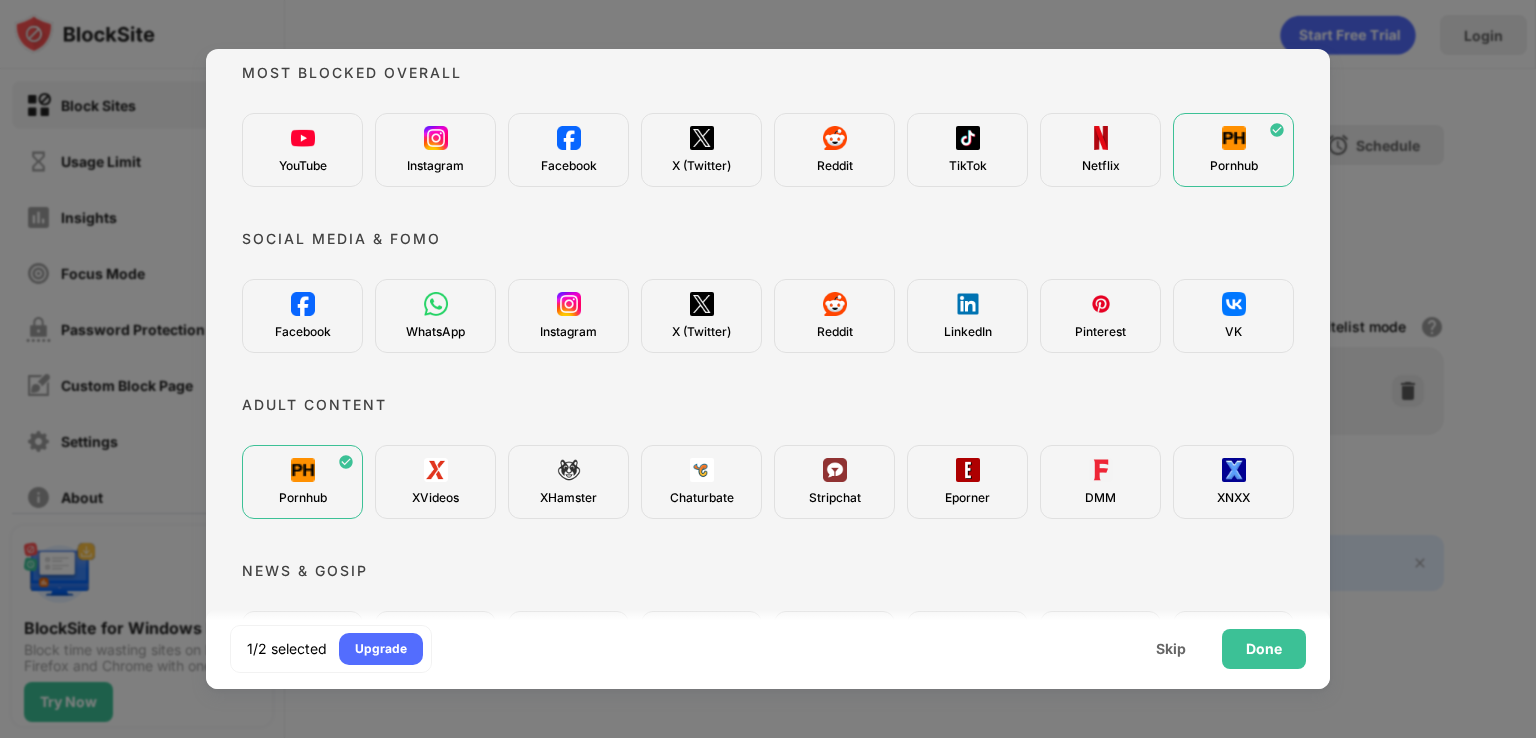 click on "XVideos" at bounding box center (435, 482) 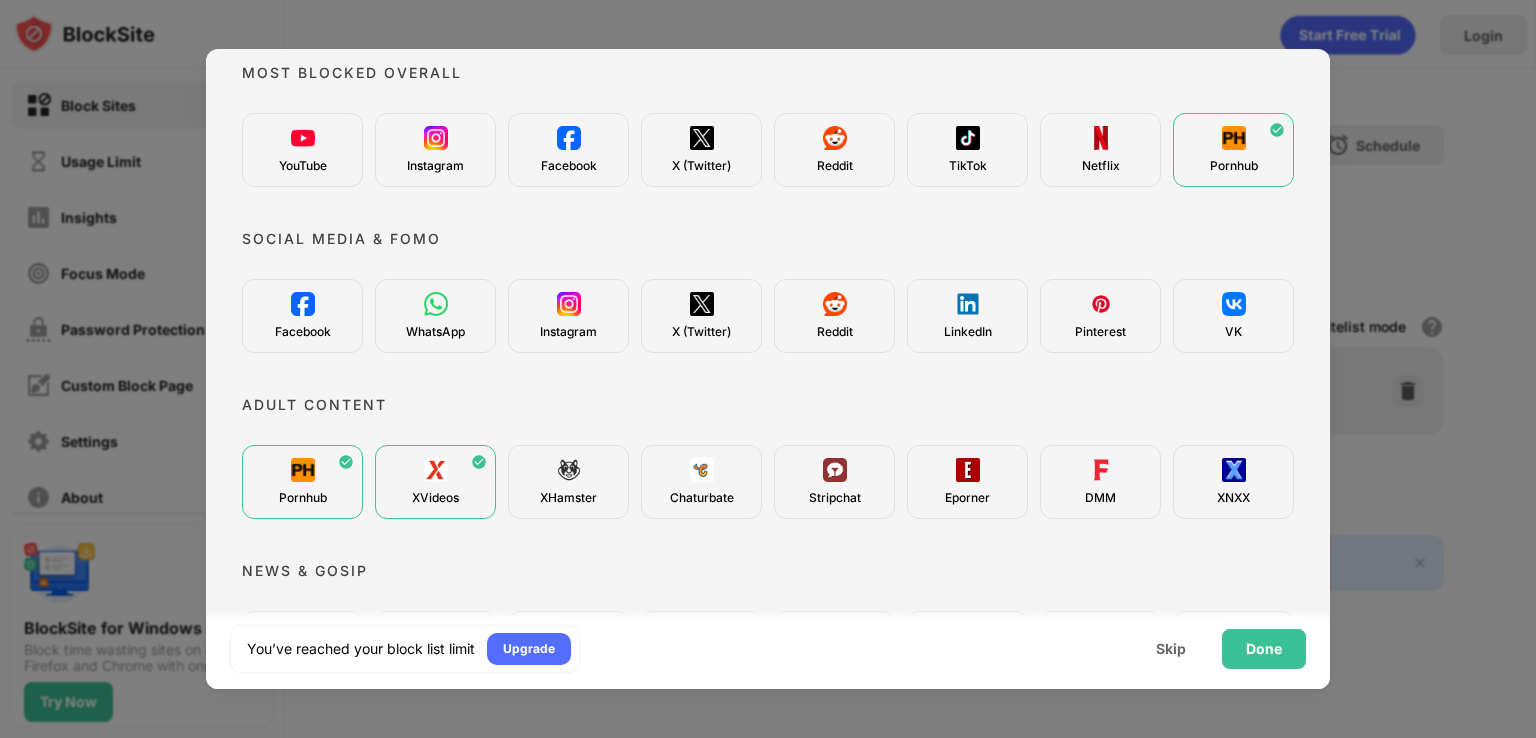 click on "XHamster" at bounding box center (568, 482) 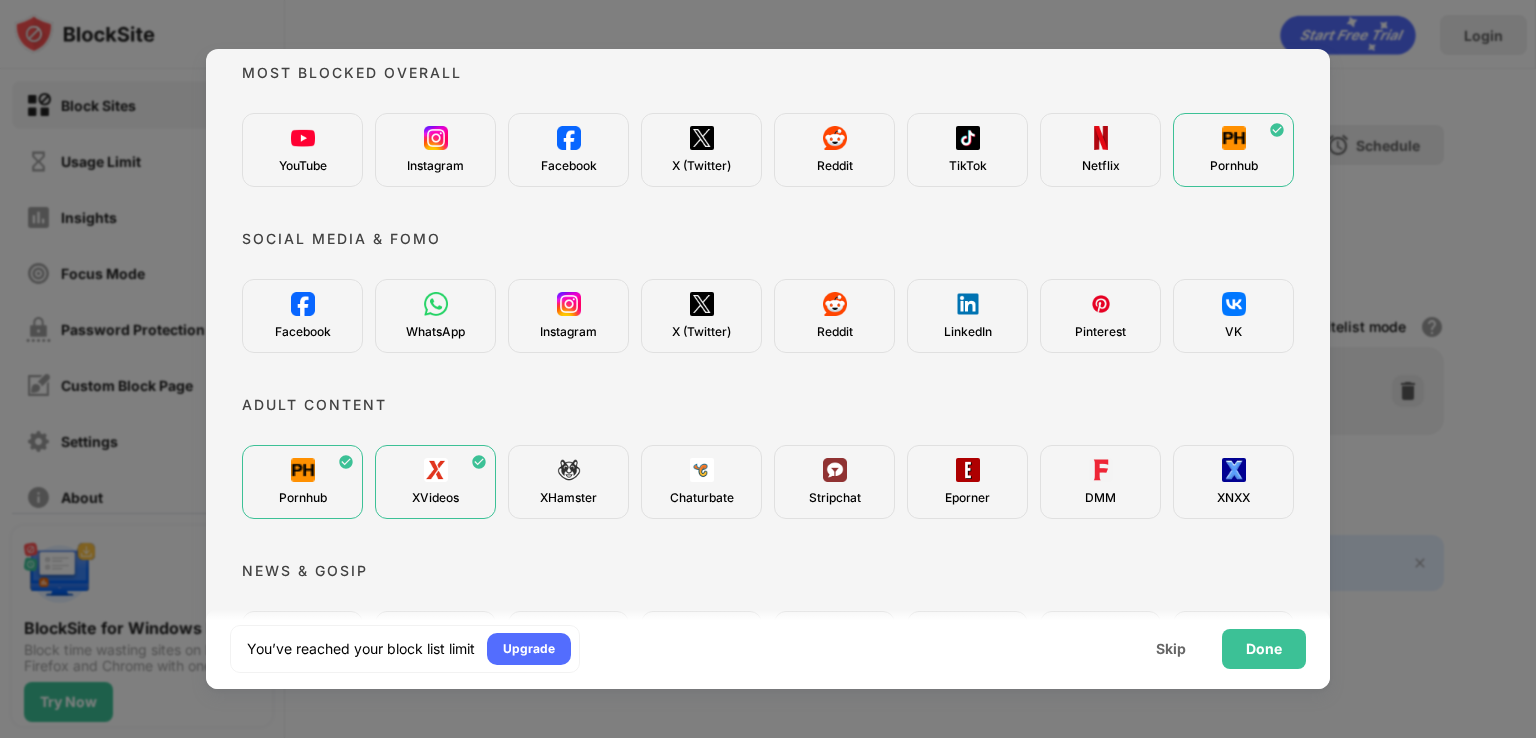 click on "XHamster" at bounding box center [568, 498] 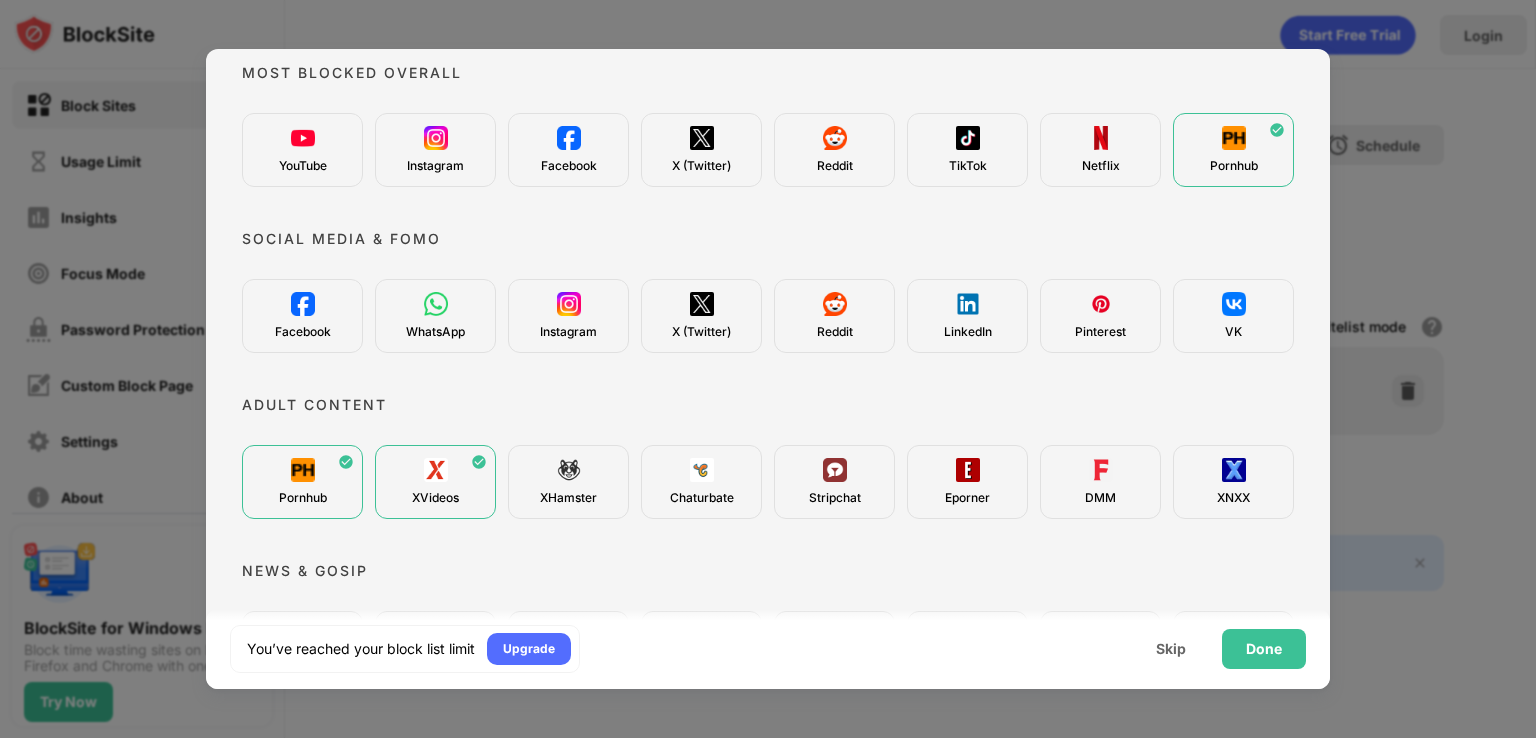 click on "Chaturbate" at bounding box center [701, 482] 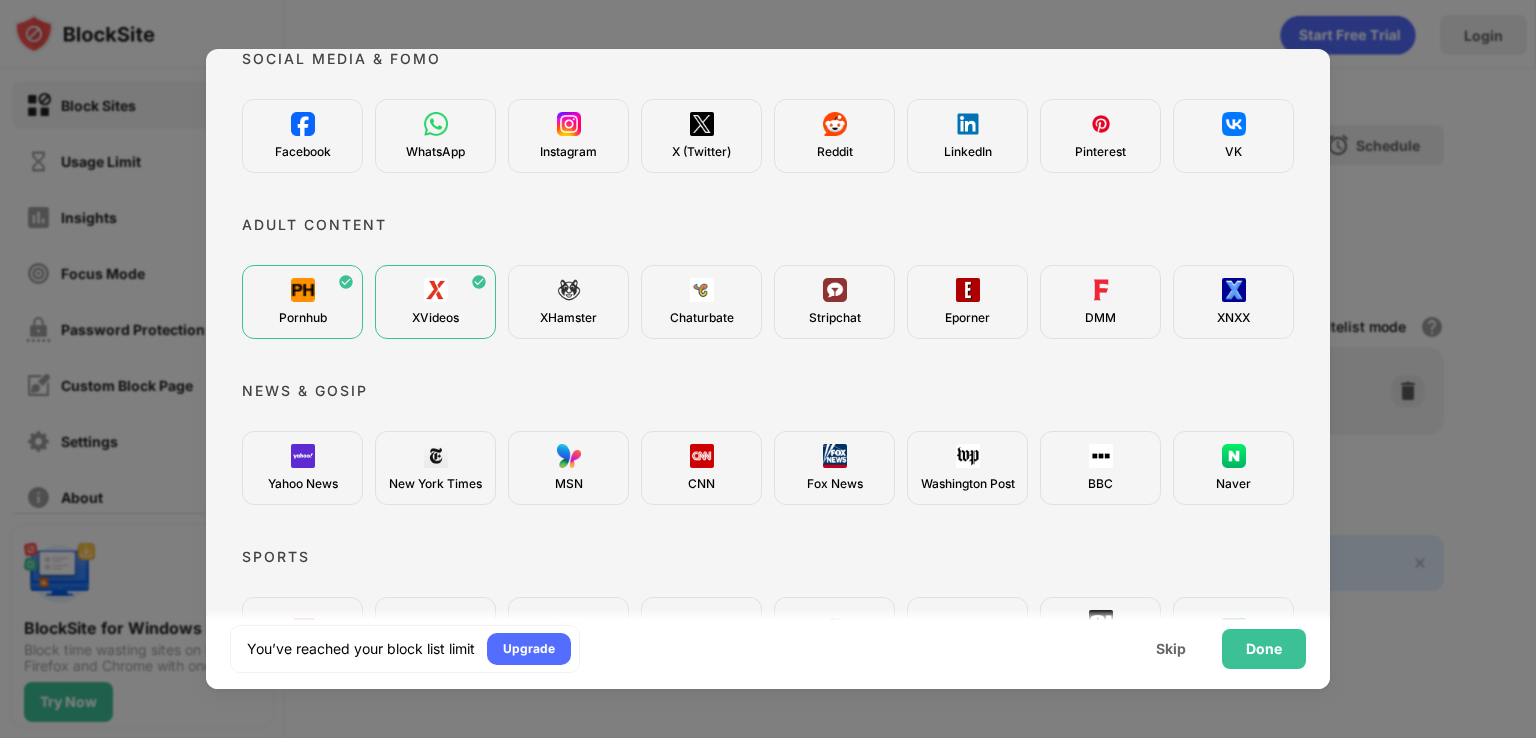 scroll, scrollTop: 300, scrollLeft: 0, axis: vertical 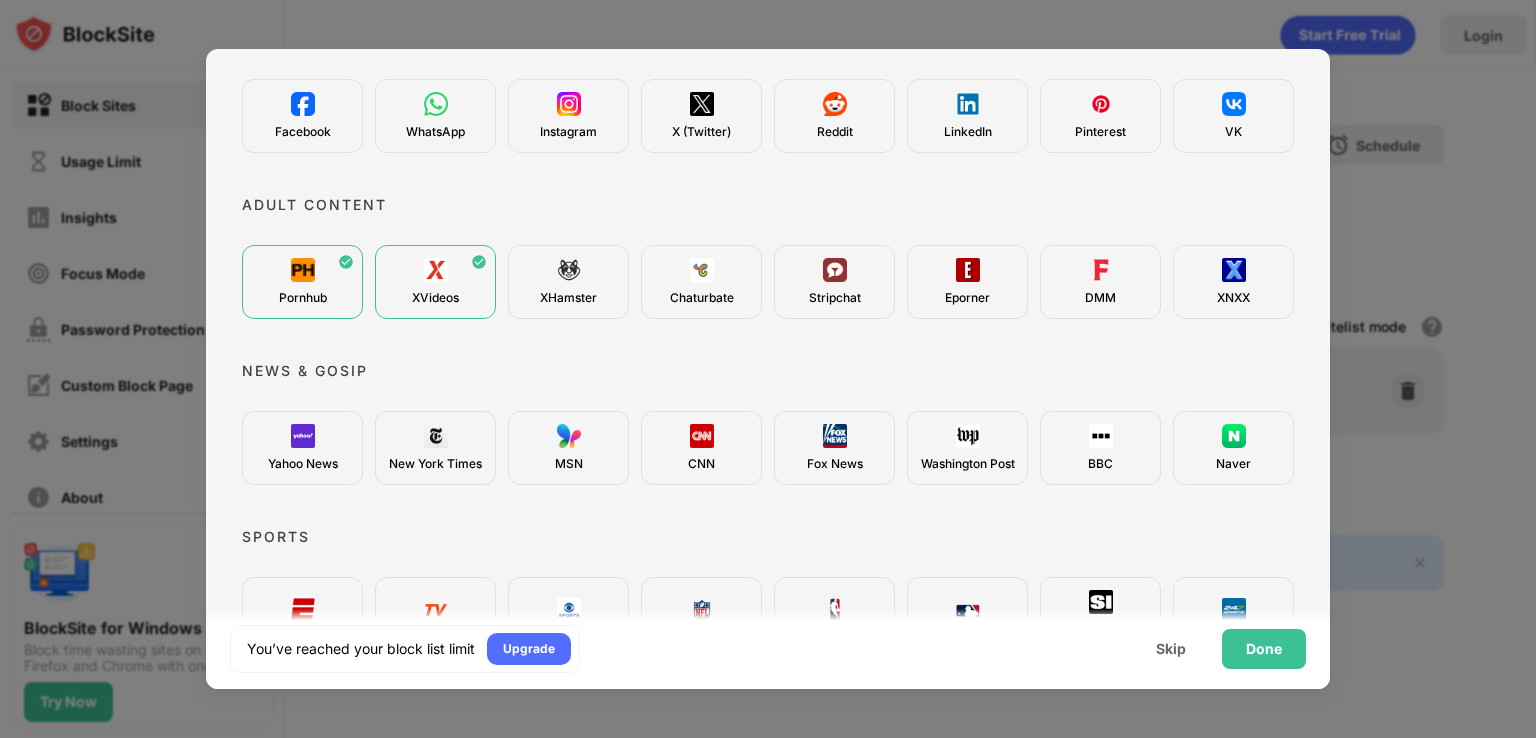 click on "XHamster" at bounding box center [568, 298] 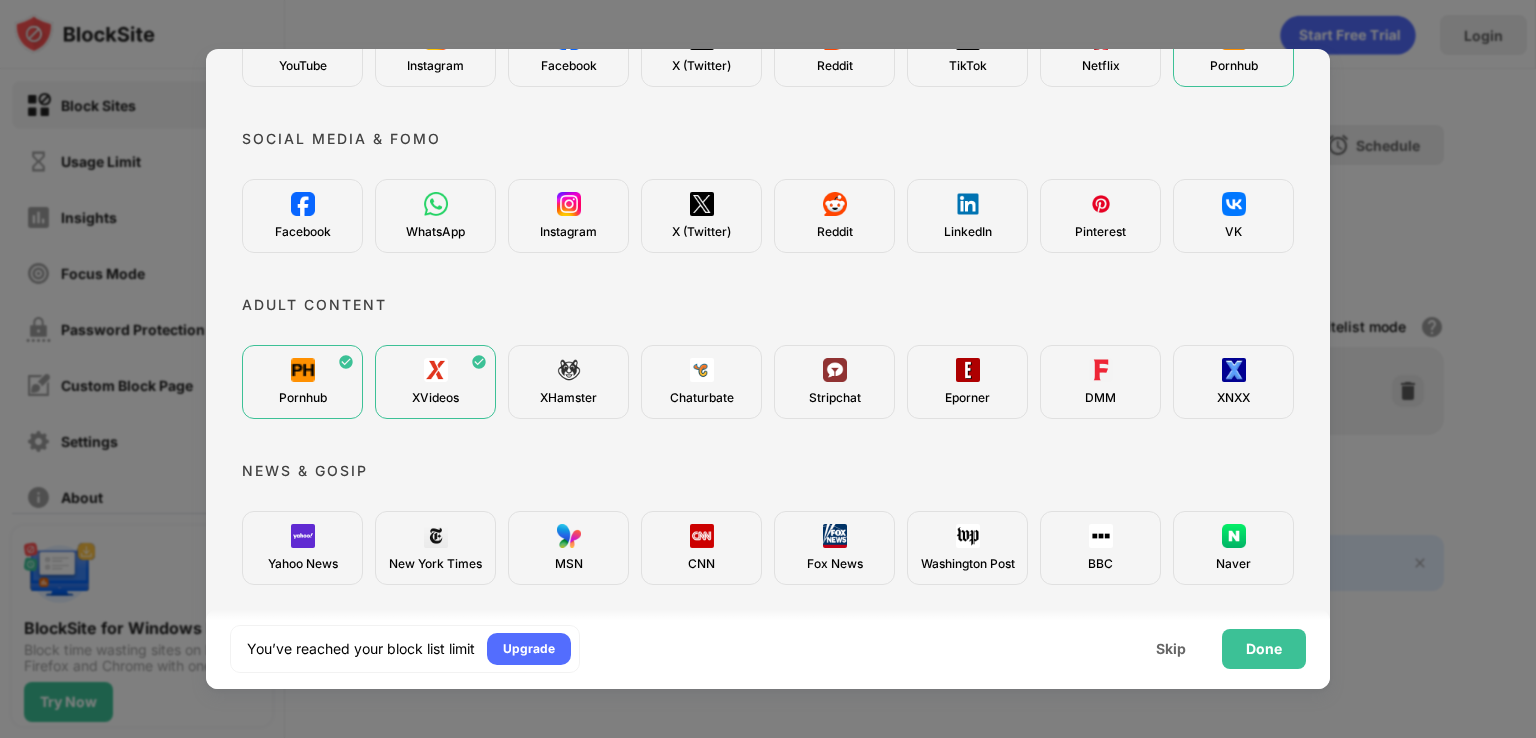 click at bounding box center [436, 370] 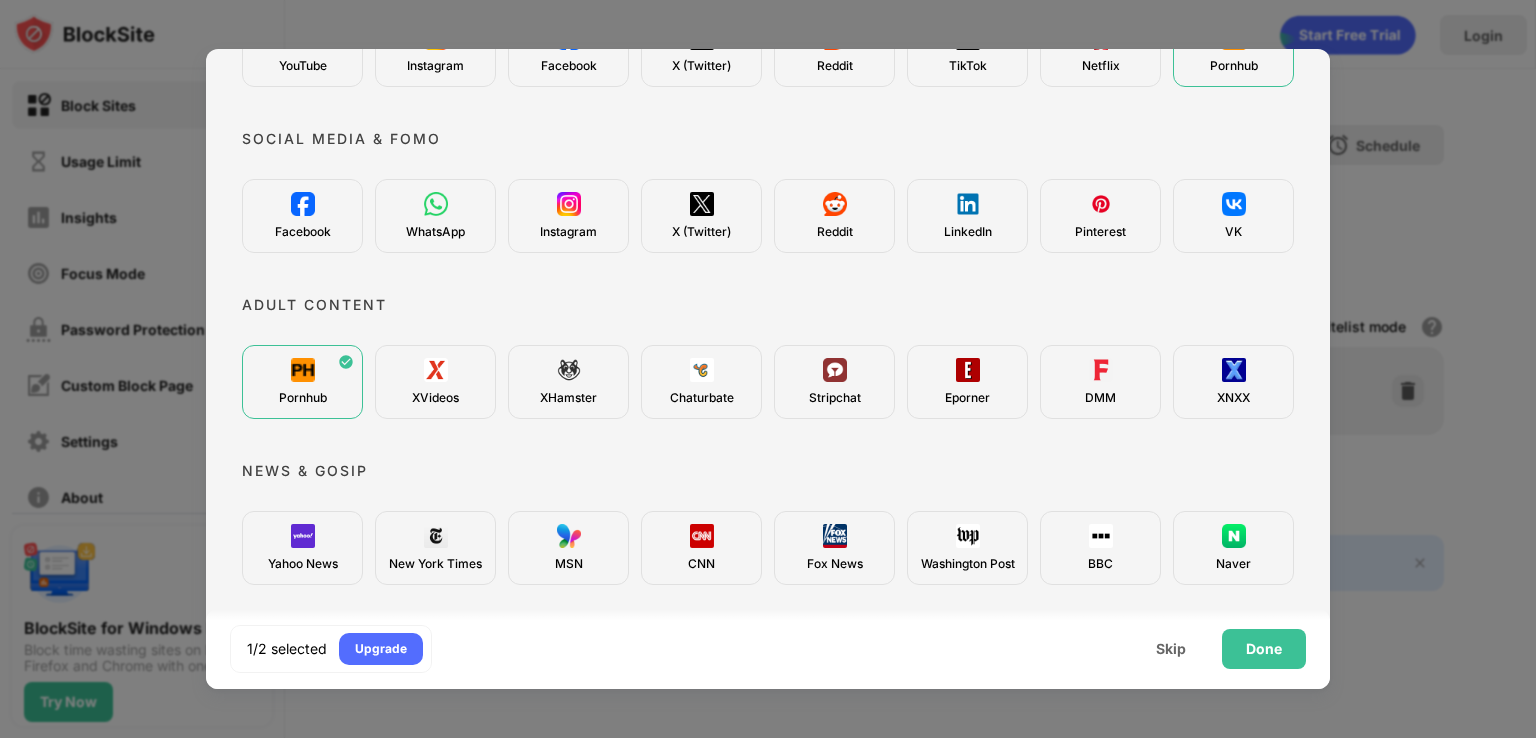 click at bounding box center [436, 370] 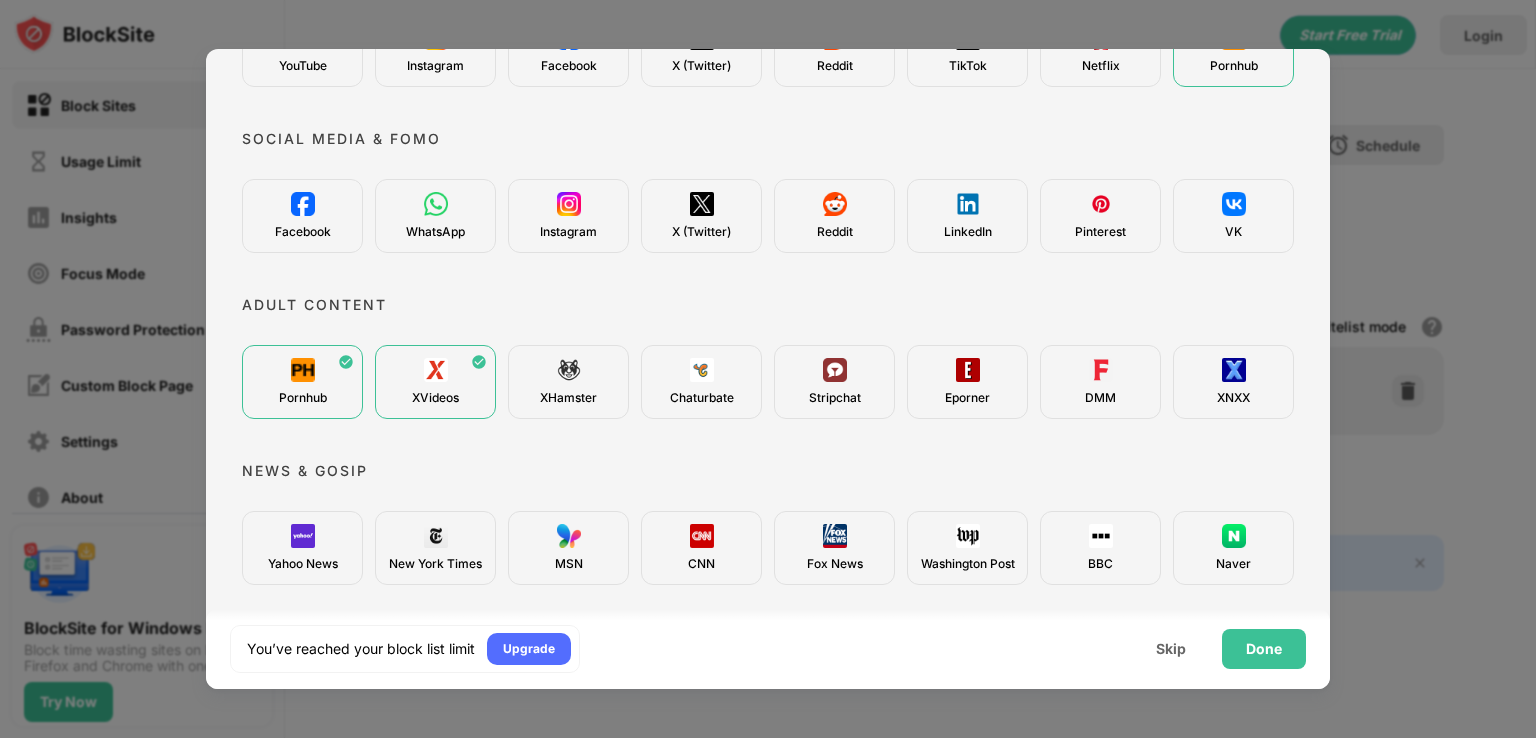 click at bounding box center (436, 370) 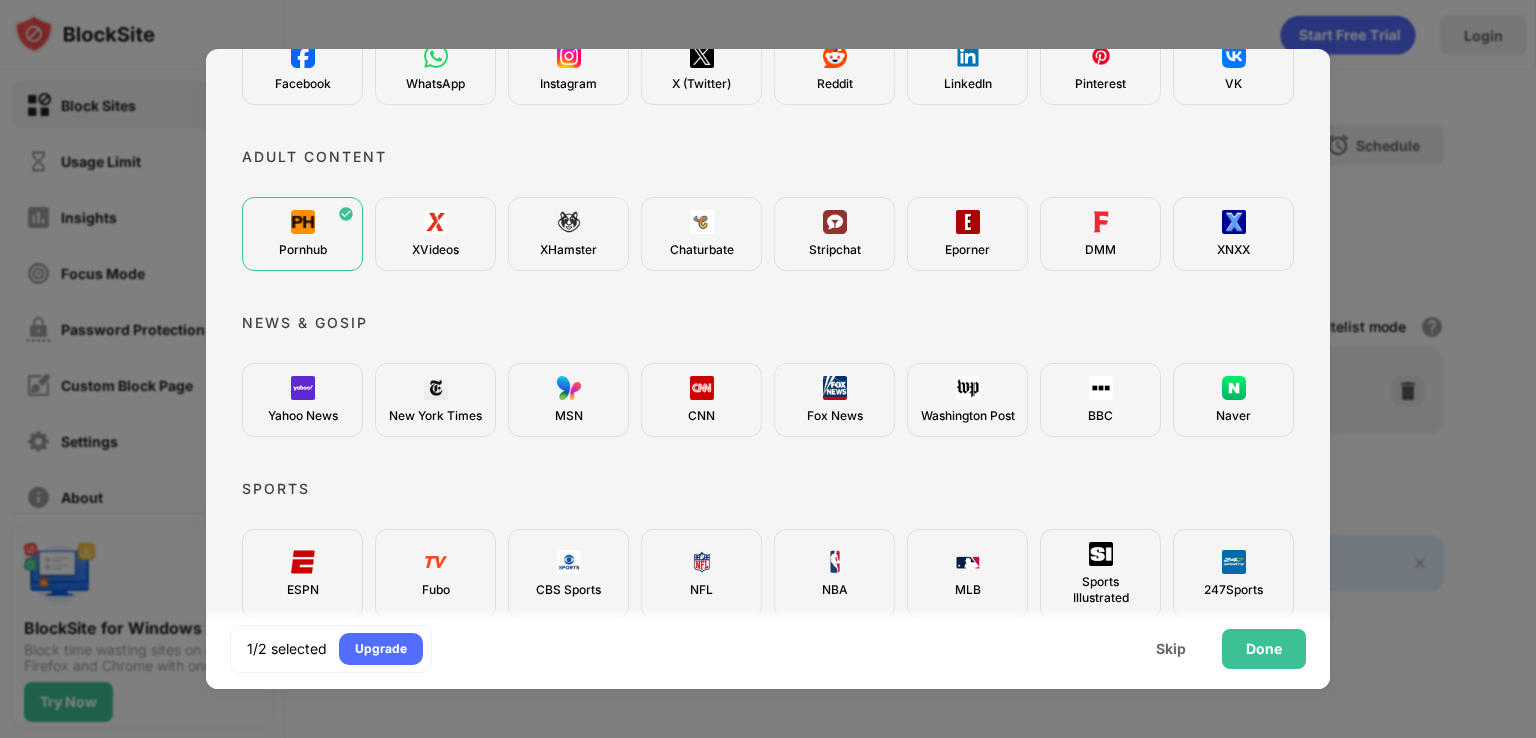 scroll, scrollTop: 335, scrollLeft: 0, axis: vertical 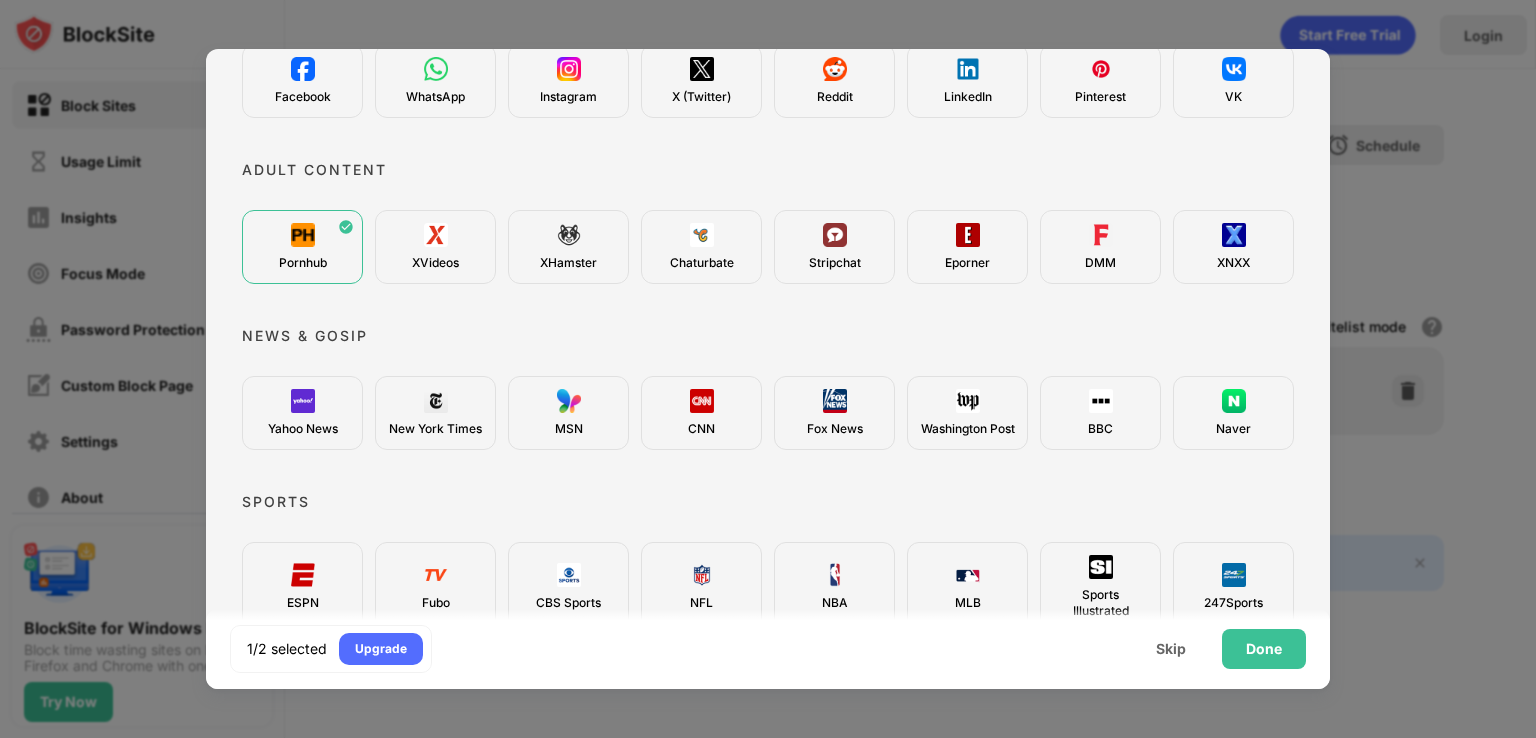 click on "XVideos" at bounding box center (435, 263) 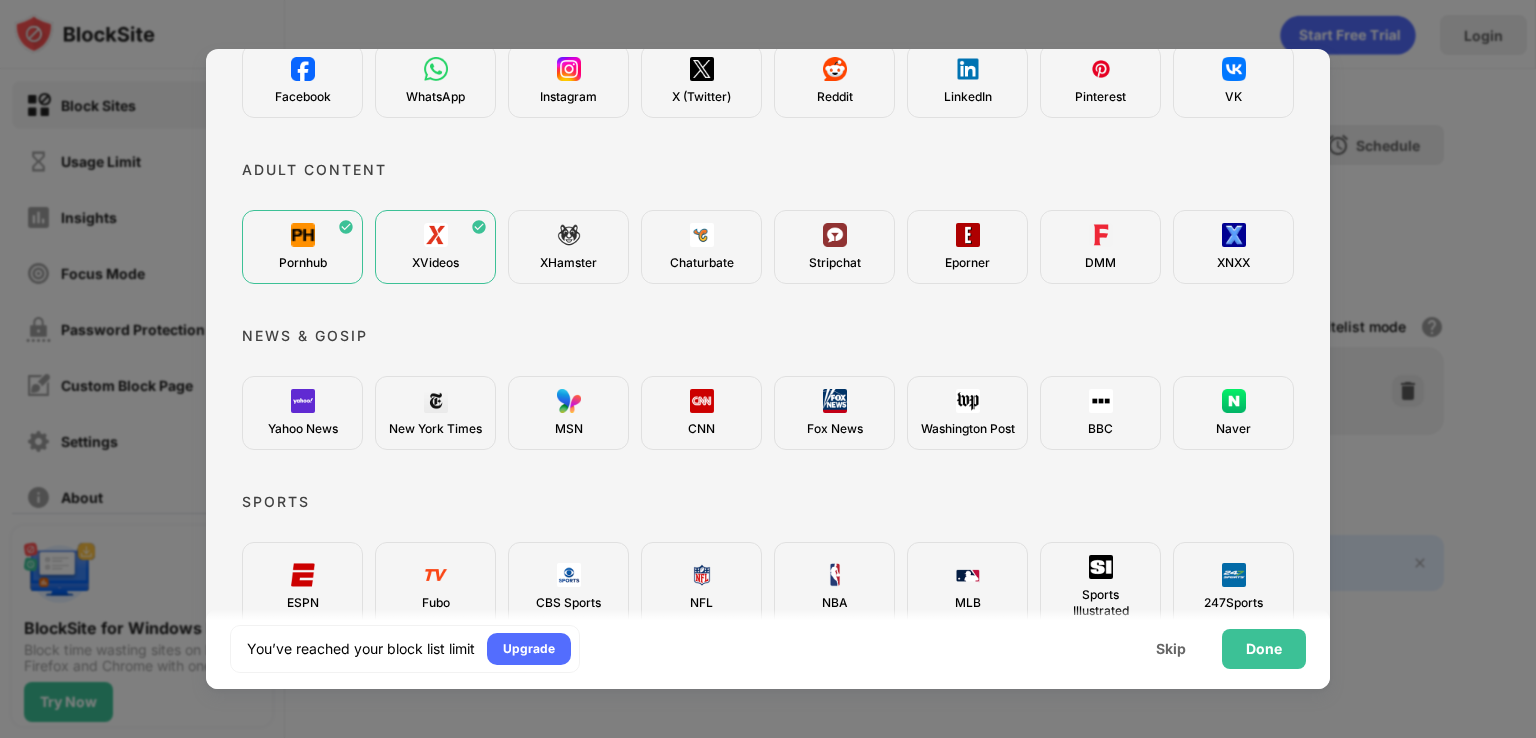 click on "XVideos" at bounding box center [435, 263] 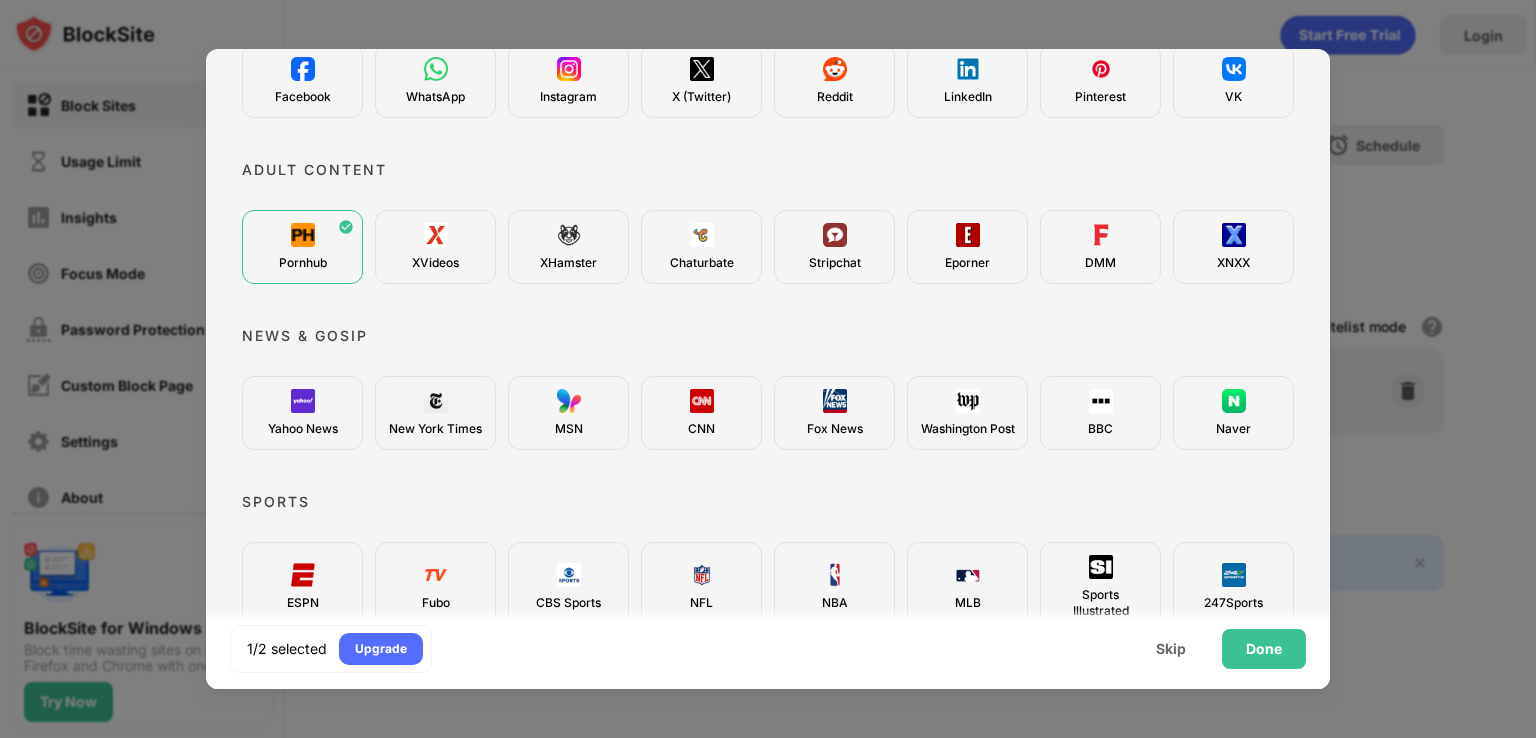 scroll, scrollTop: 0, scrollLeft: 0, axis: both 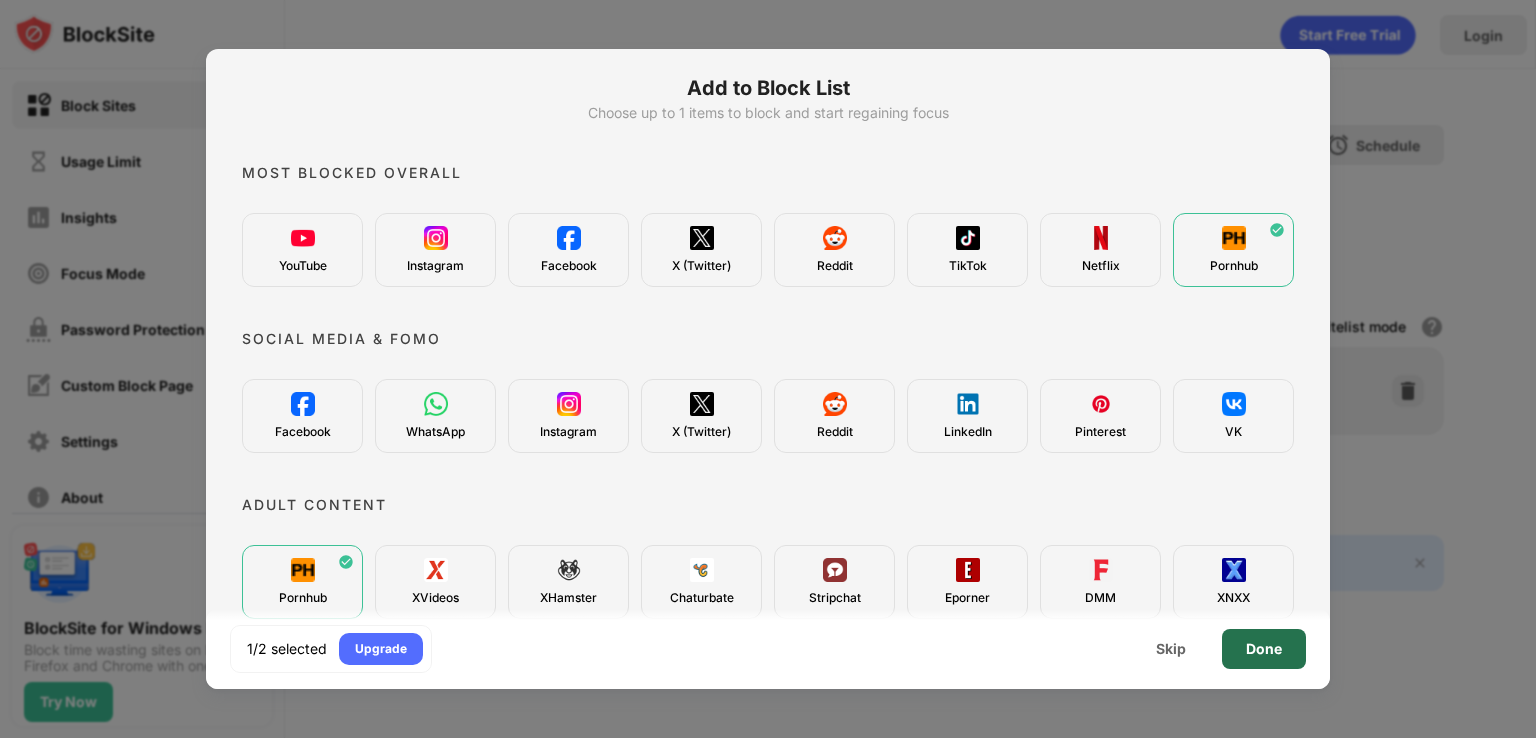click on "Done" at bounding box center [1264, 649] 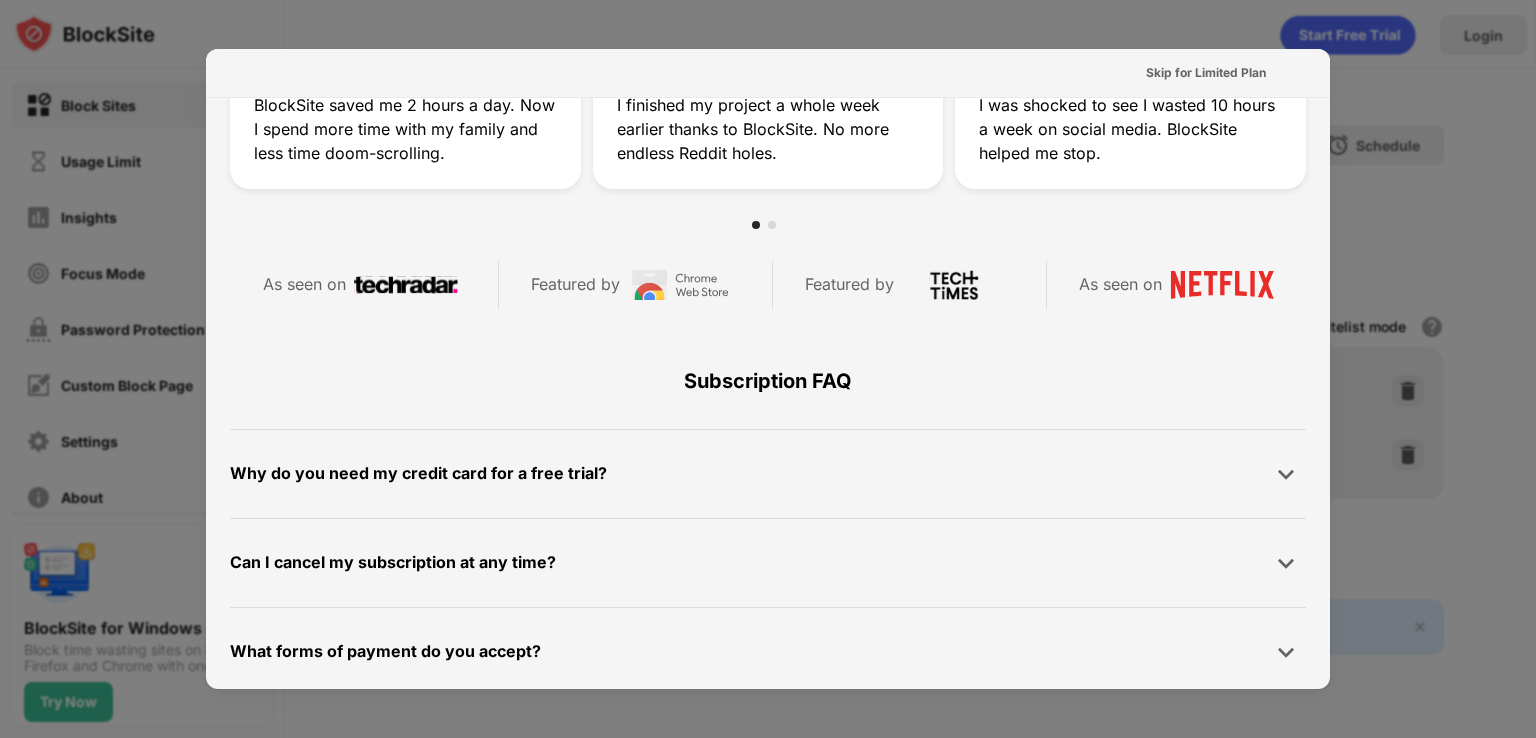 scroll, scrollTop: 575, scrollLeft: 0, axis: vertical 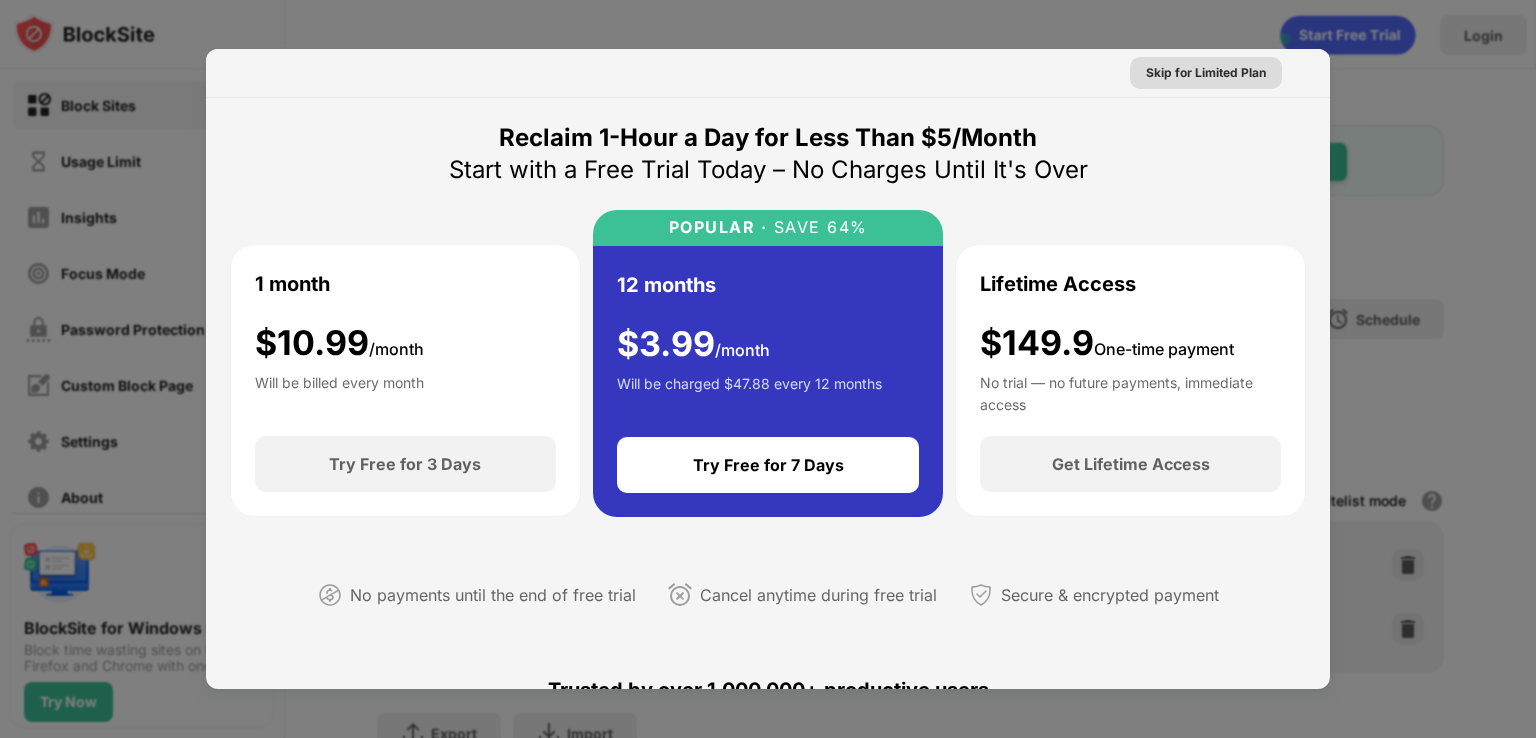 click on "Skip for Limited Plan" at bounding box center [1206, 73] 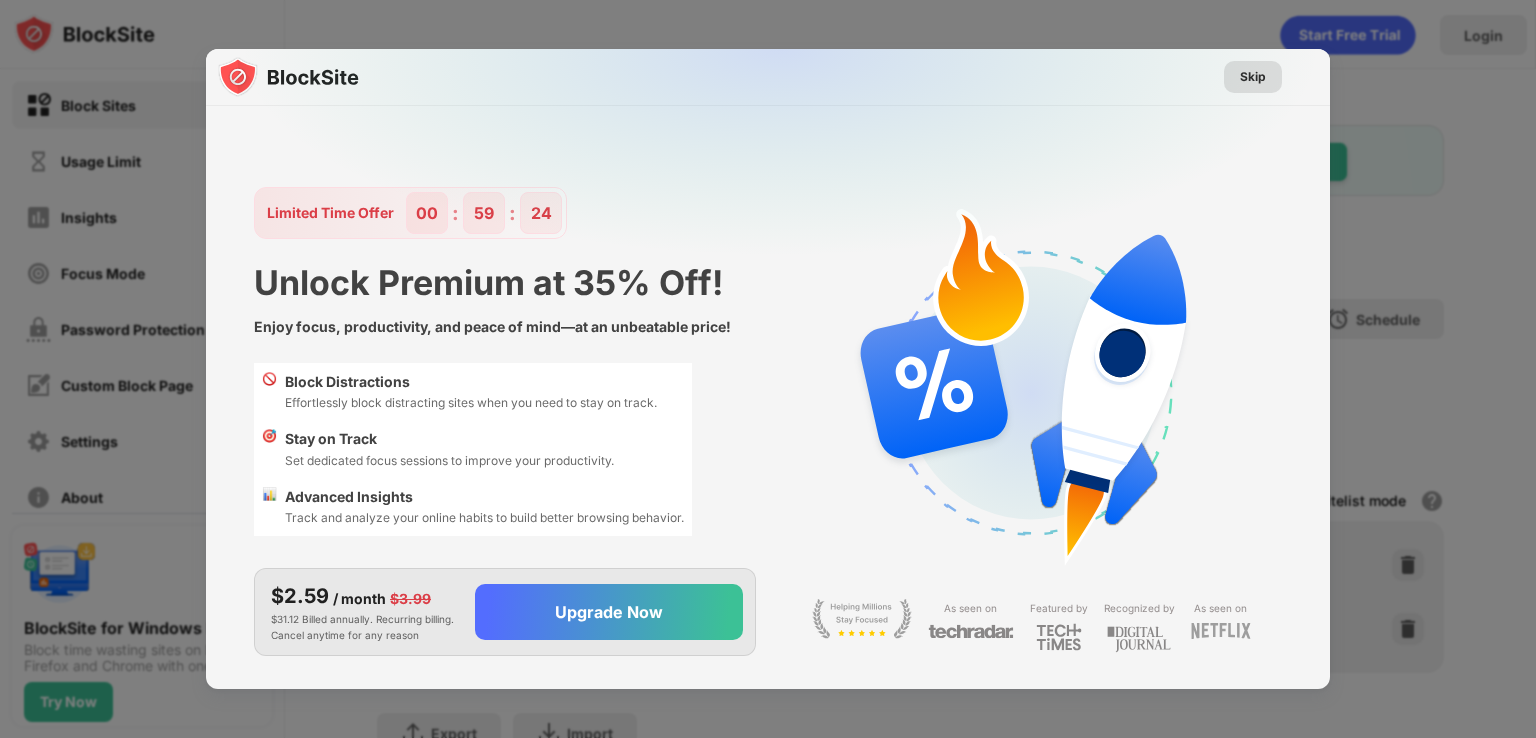 click on "Skip" at bounding box center (1253, 77) 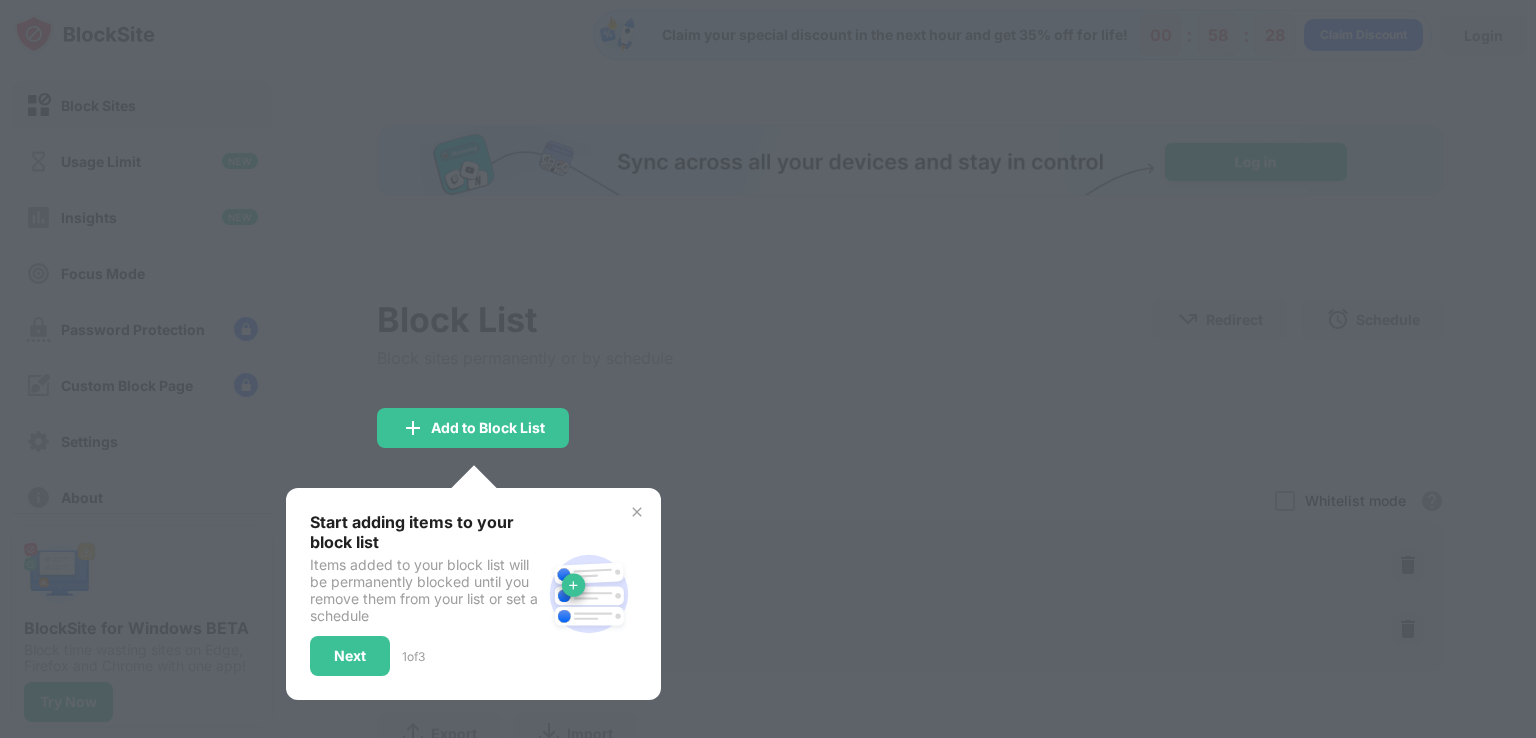 scroll, scrollTop: 0, scrollLeft: 0, axis: both 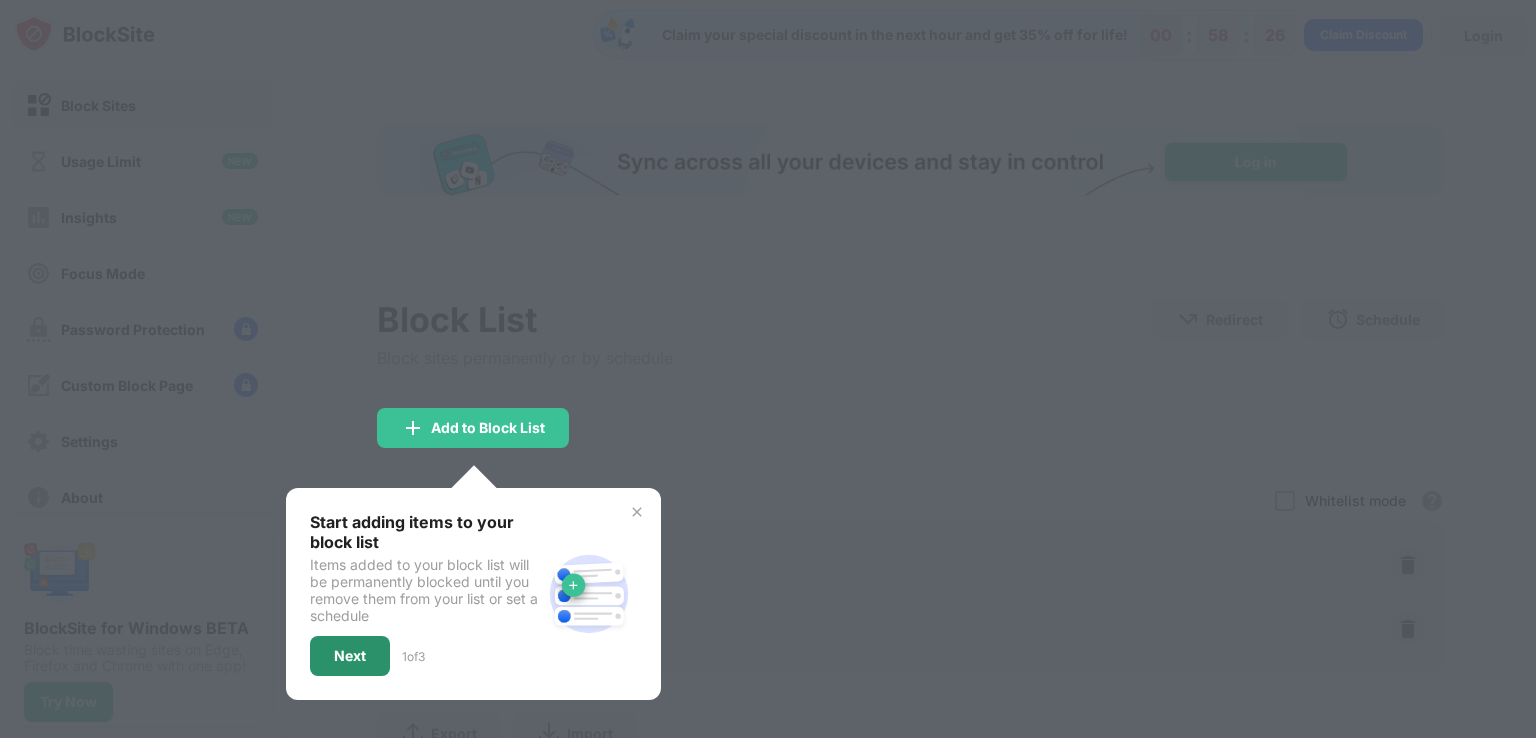 click on "Next" at bounding box center (350, 656) 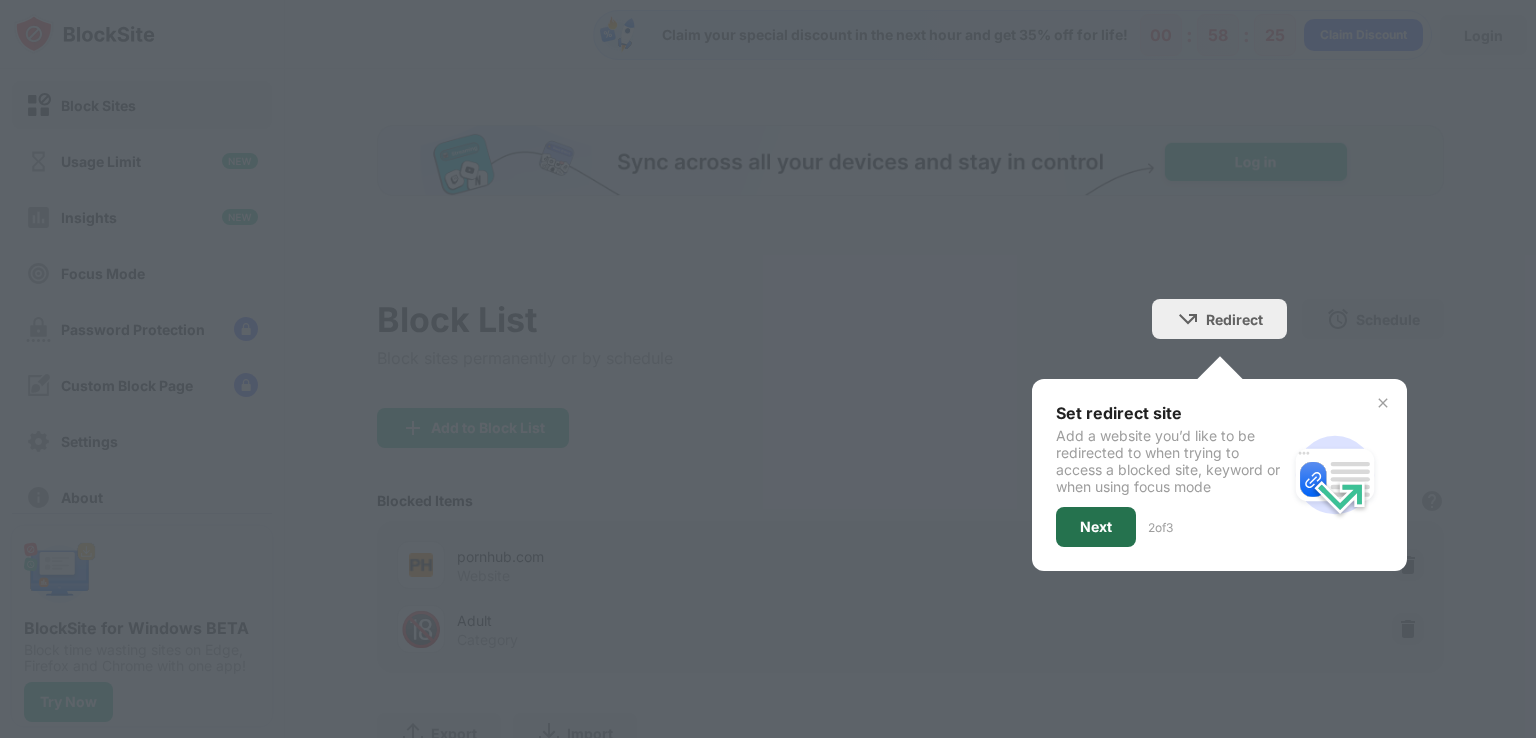 click on "Next" at bounding box center (1096, 527) 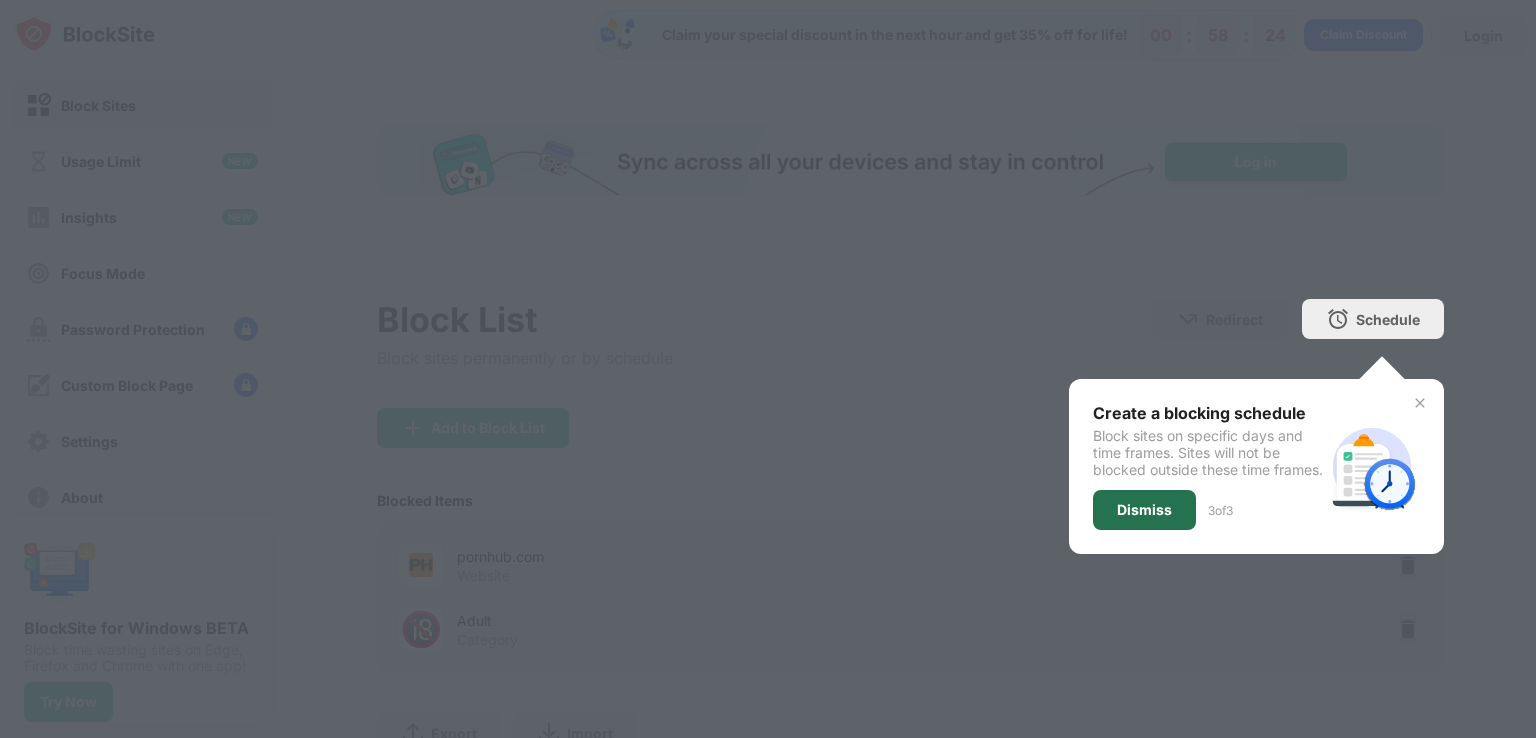 click on "Dismiss" at bounding box center (1144, 510) 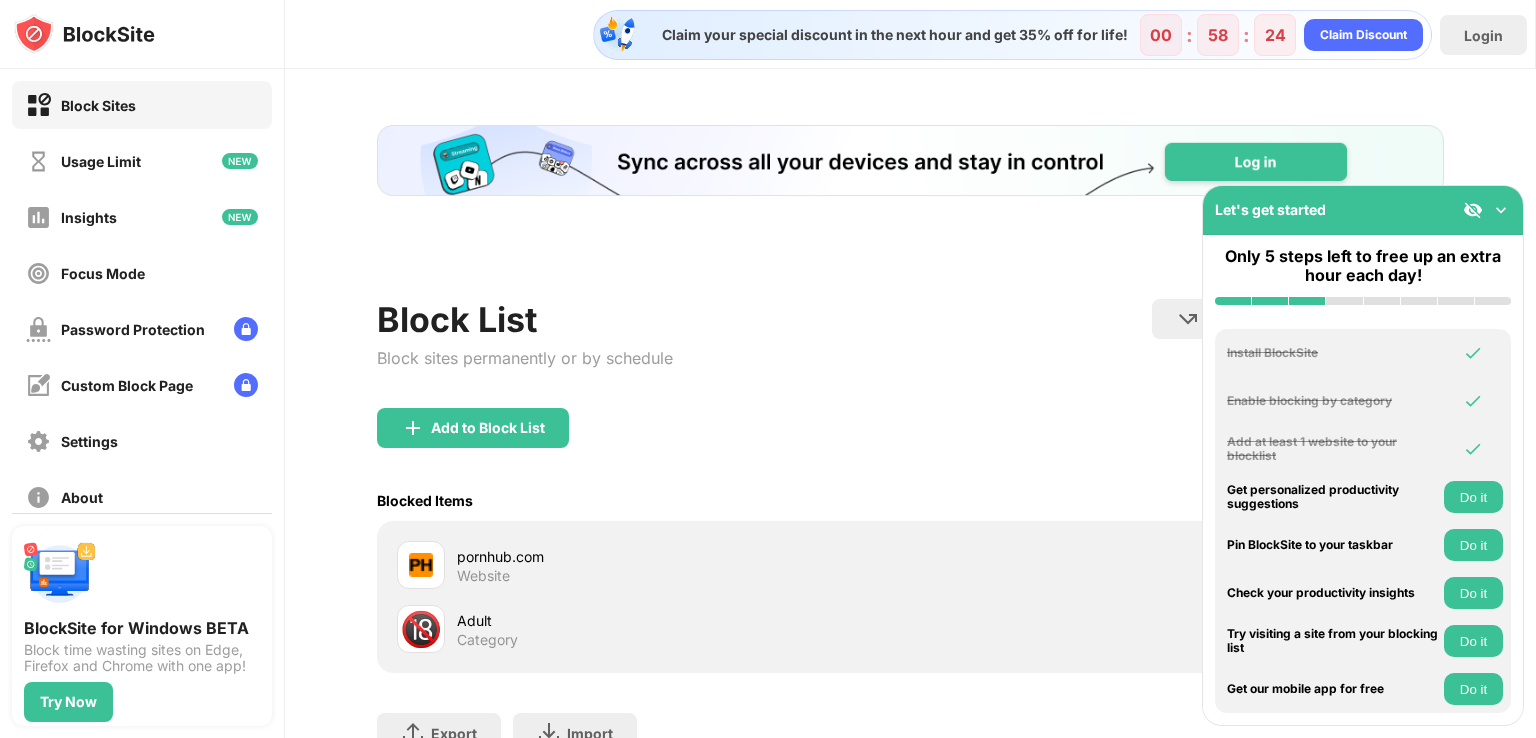 scroll, scrollTop: 0, scrollLeft: 0, axis: both 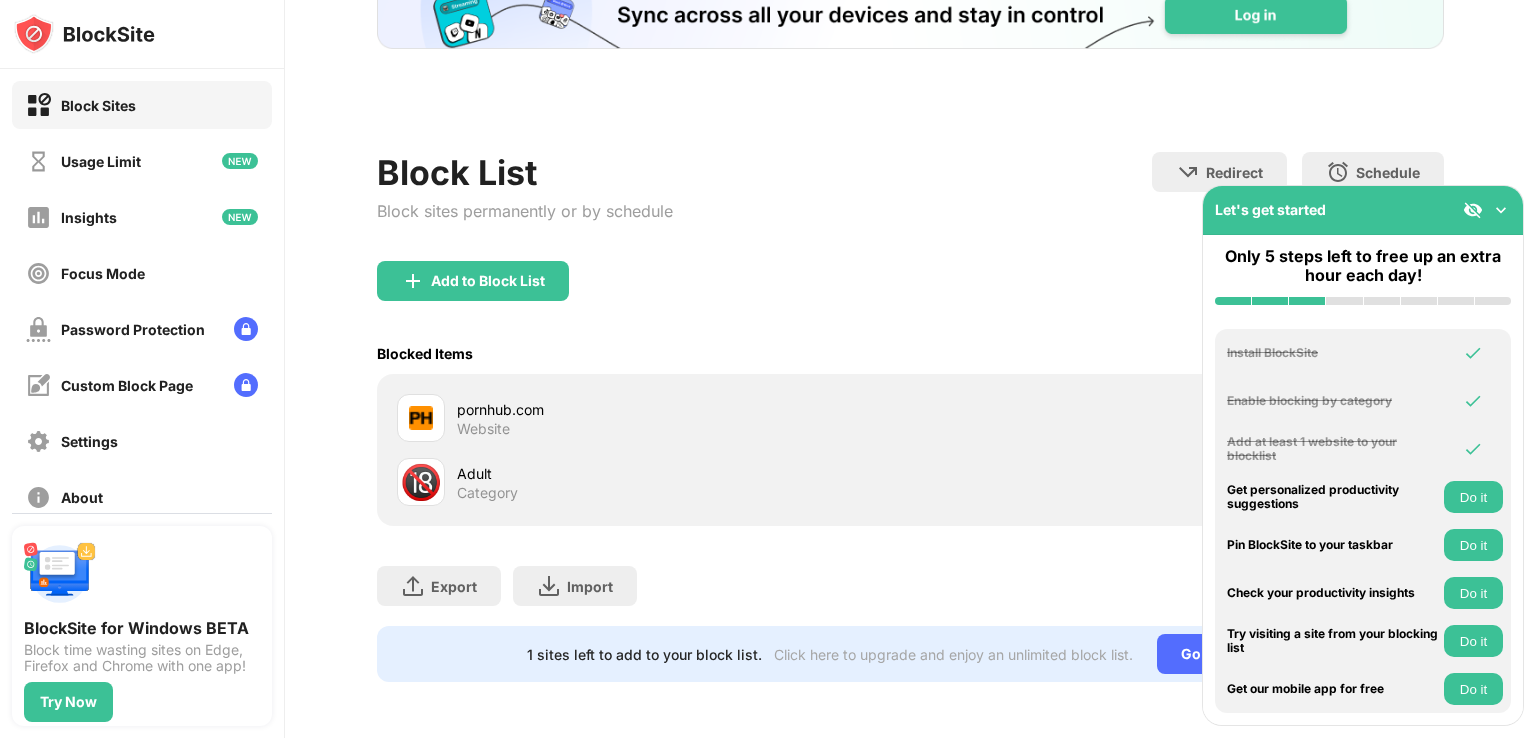 click on "🔞 Adult Category" at bounding box center (653, 482) 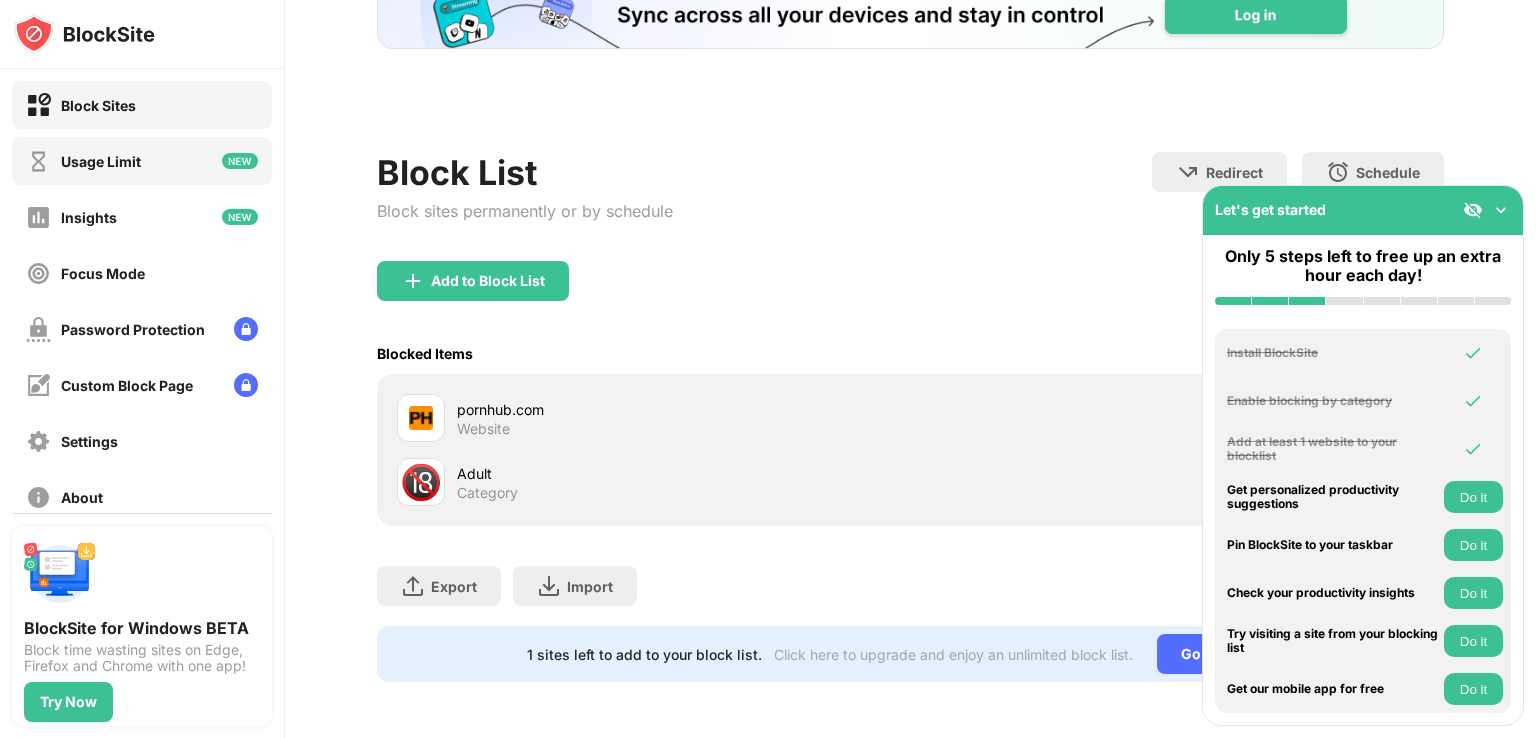 click on "Usage Limit" at bounding box center (142, 161) 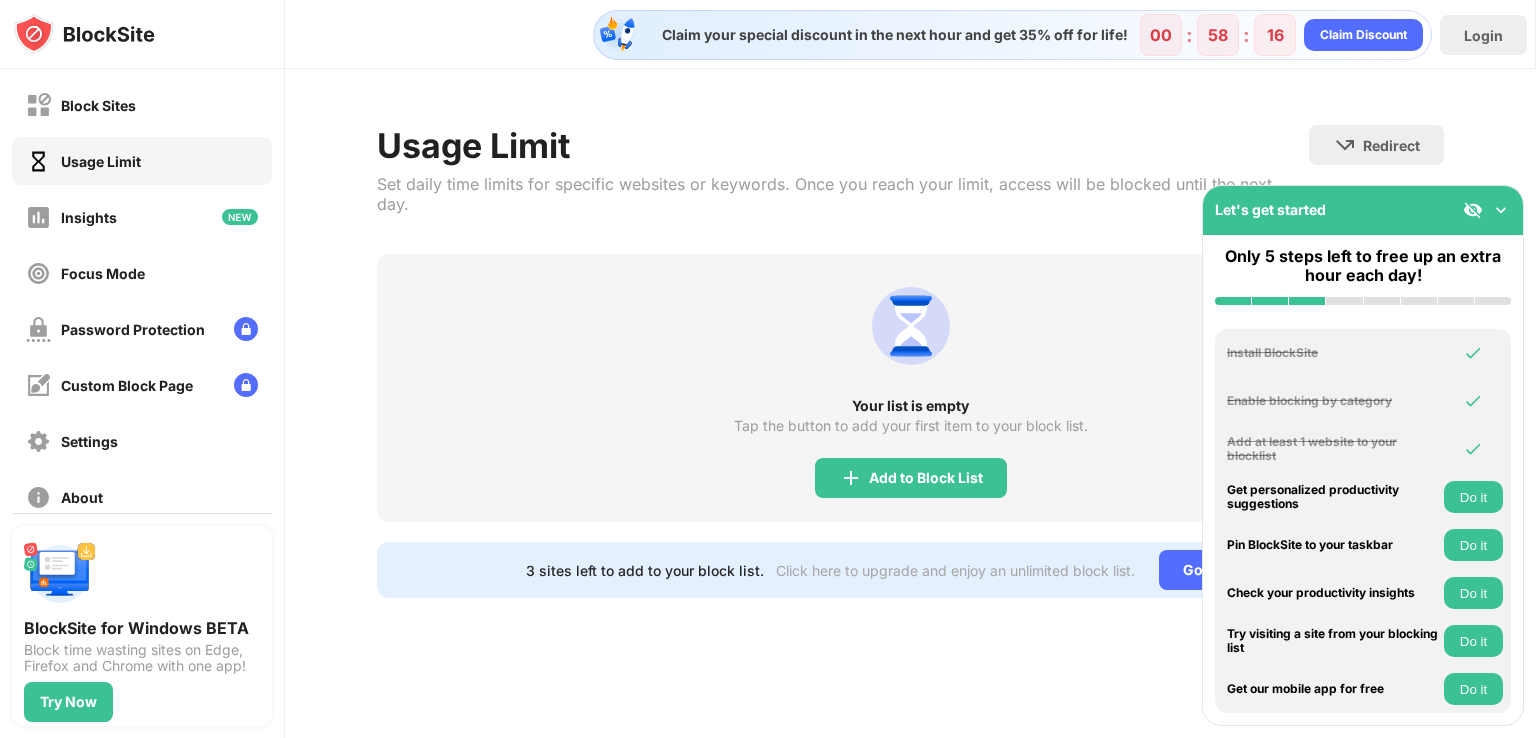 scroll, scrollTop: 0, scrollLeft: 0, axis: both 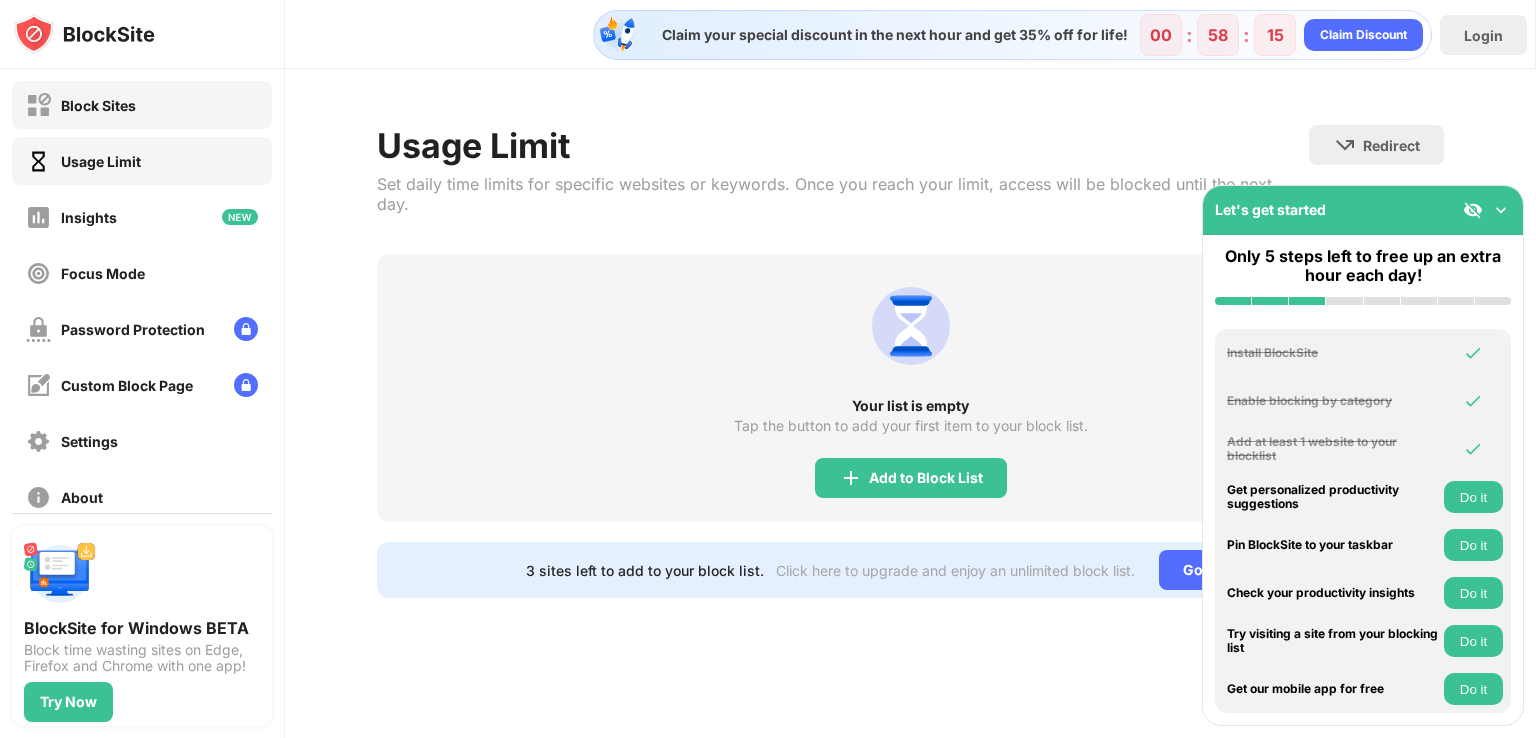 click on "Block Sites" at bounding box center (142, 105) 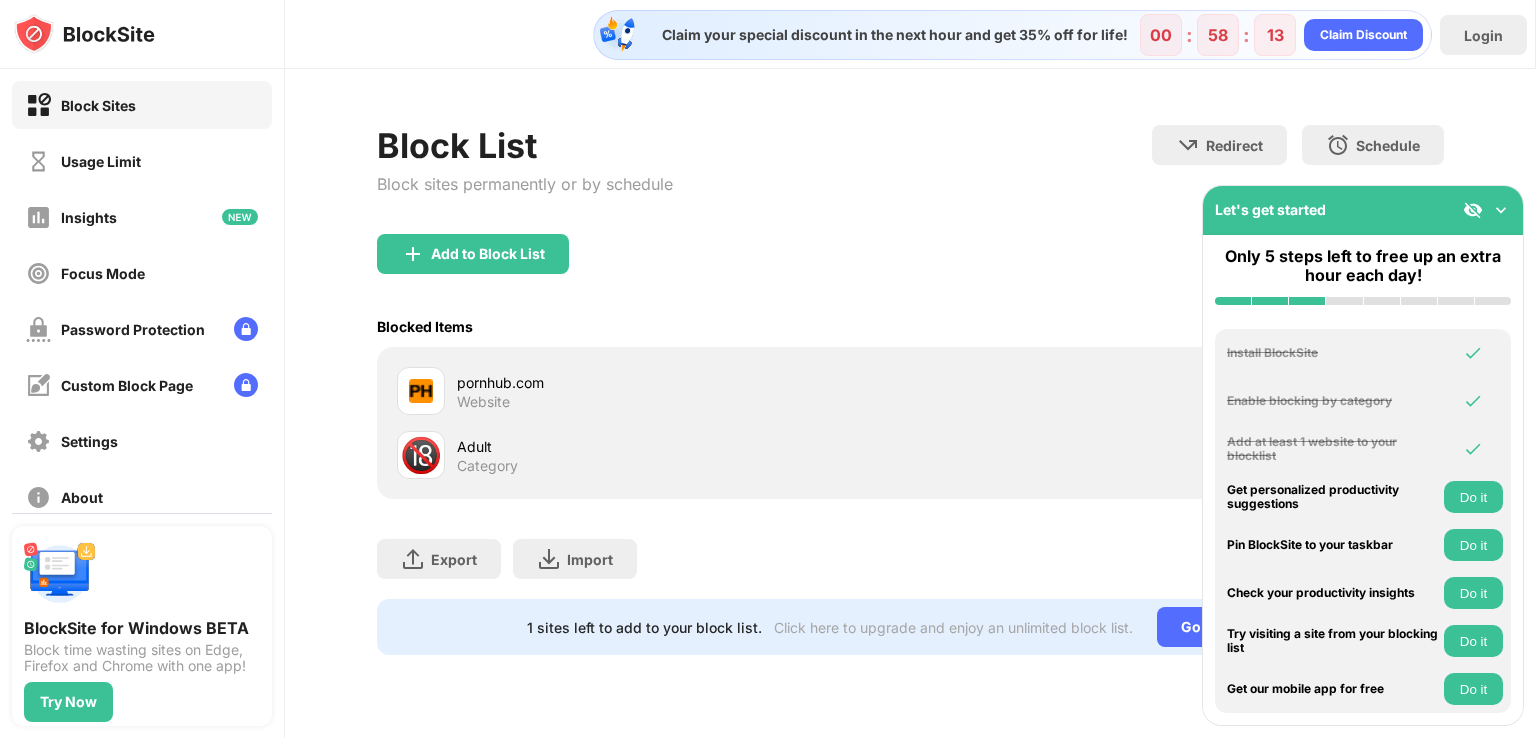 click at bounding box center [1501, 210] 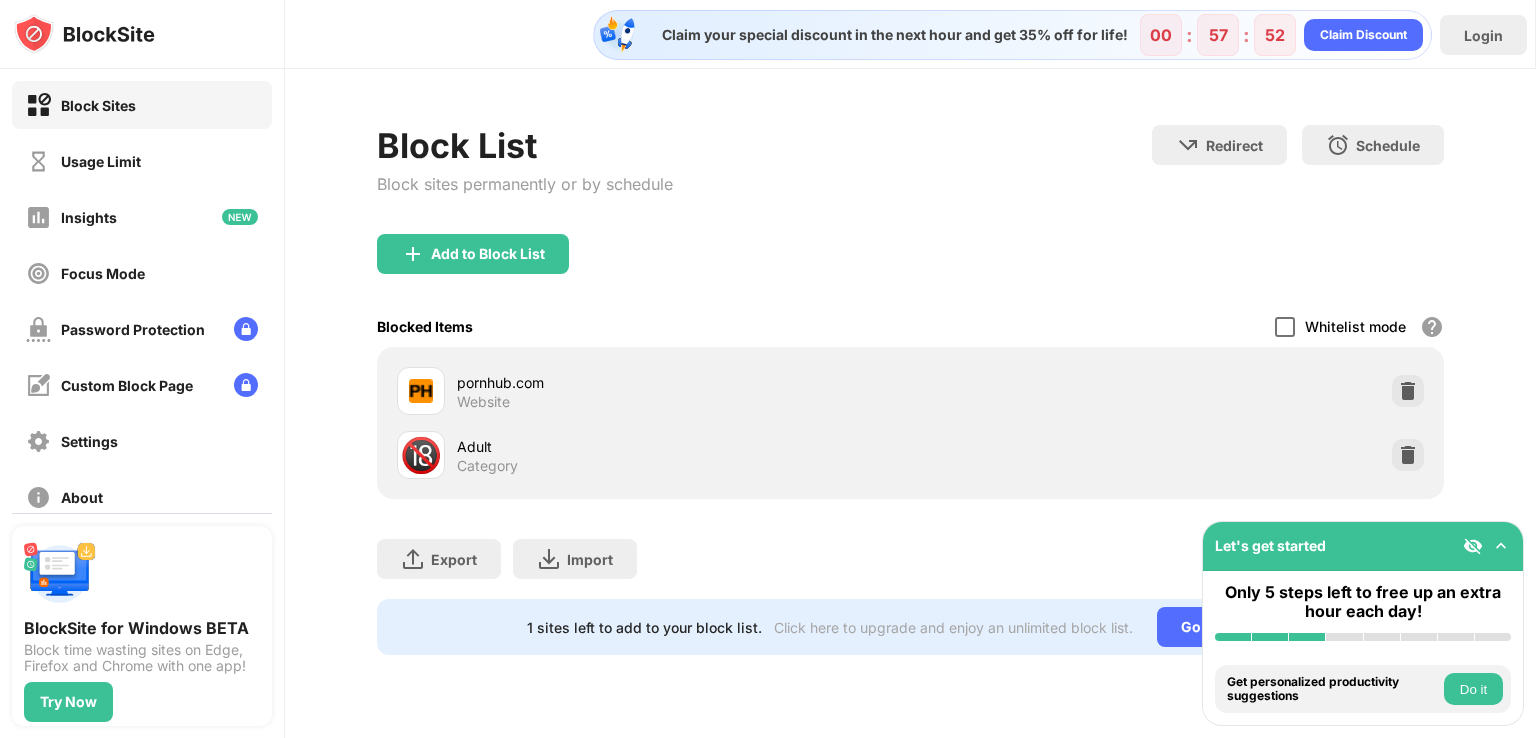 click at bounding box center [1285, 327] 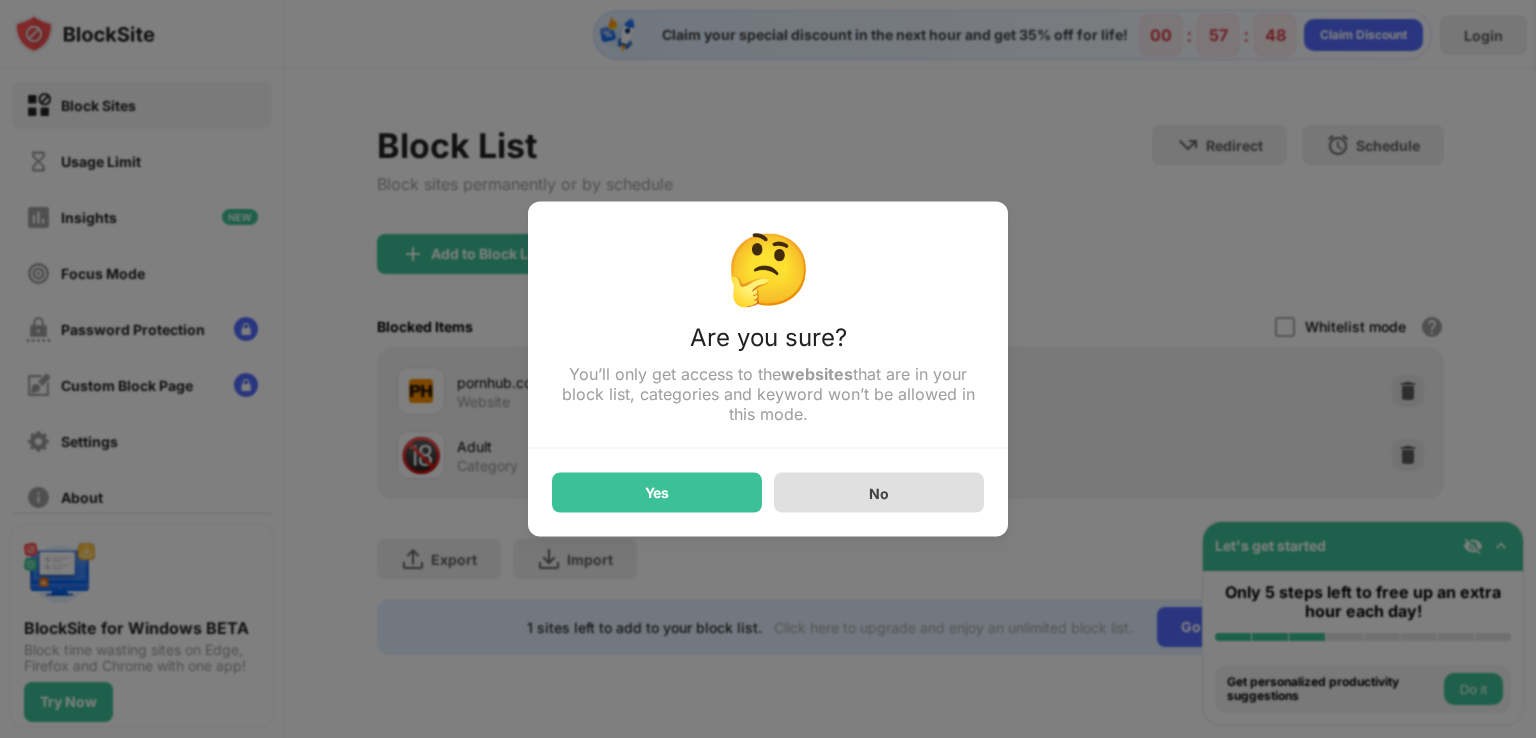 click on "No" at bounding box center [879, 493] 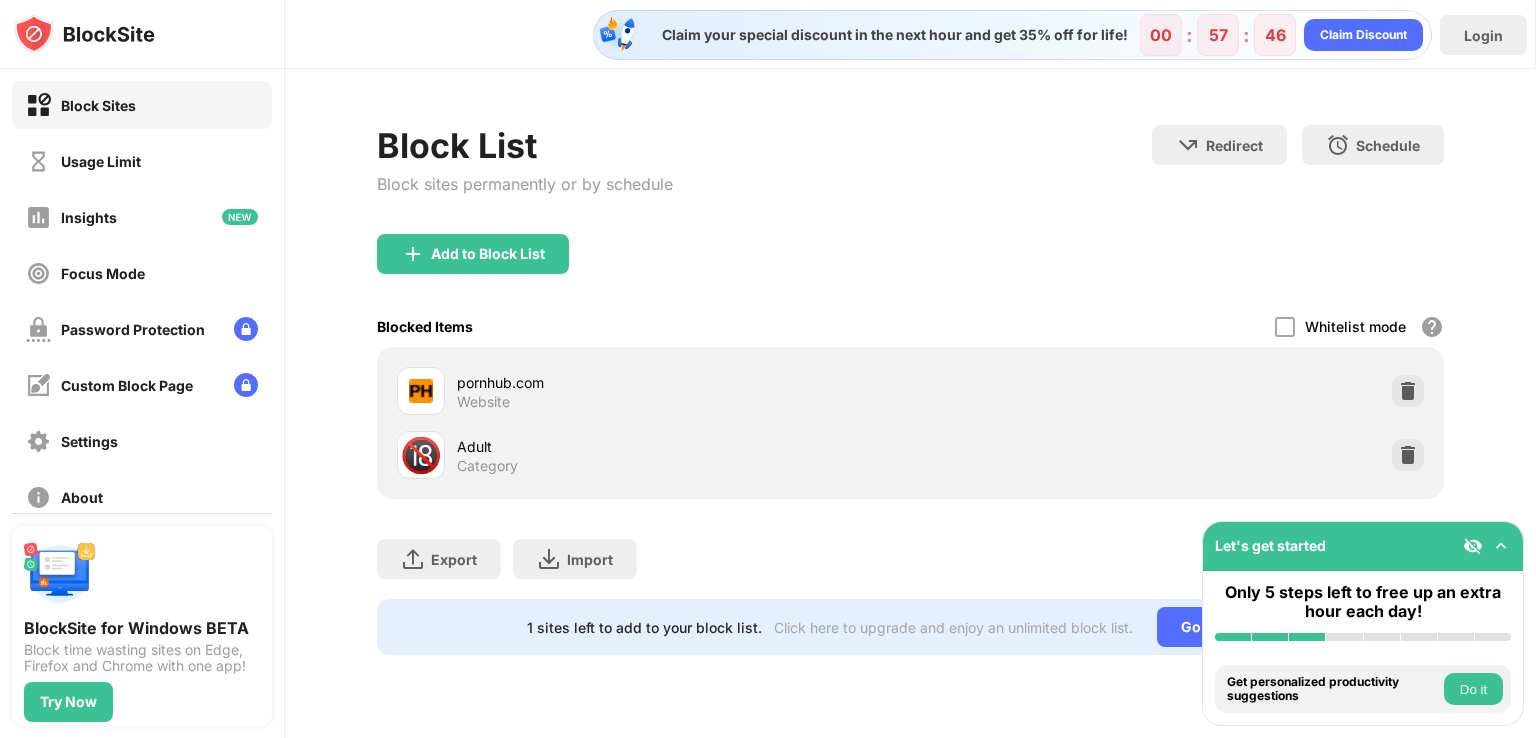 click on "Add to Block List" at bounding box center [488, 254] 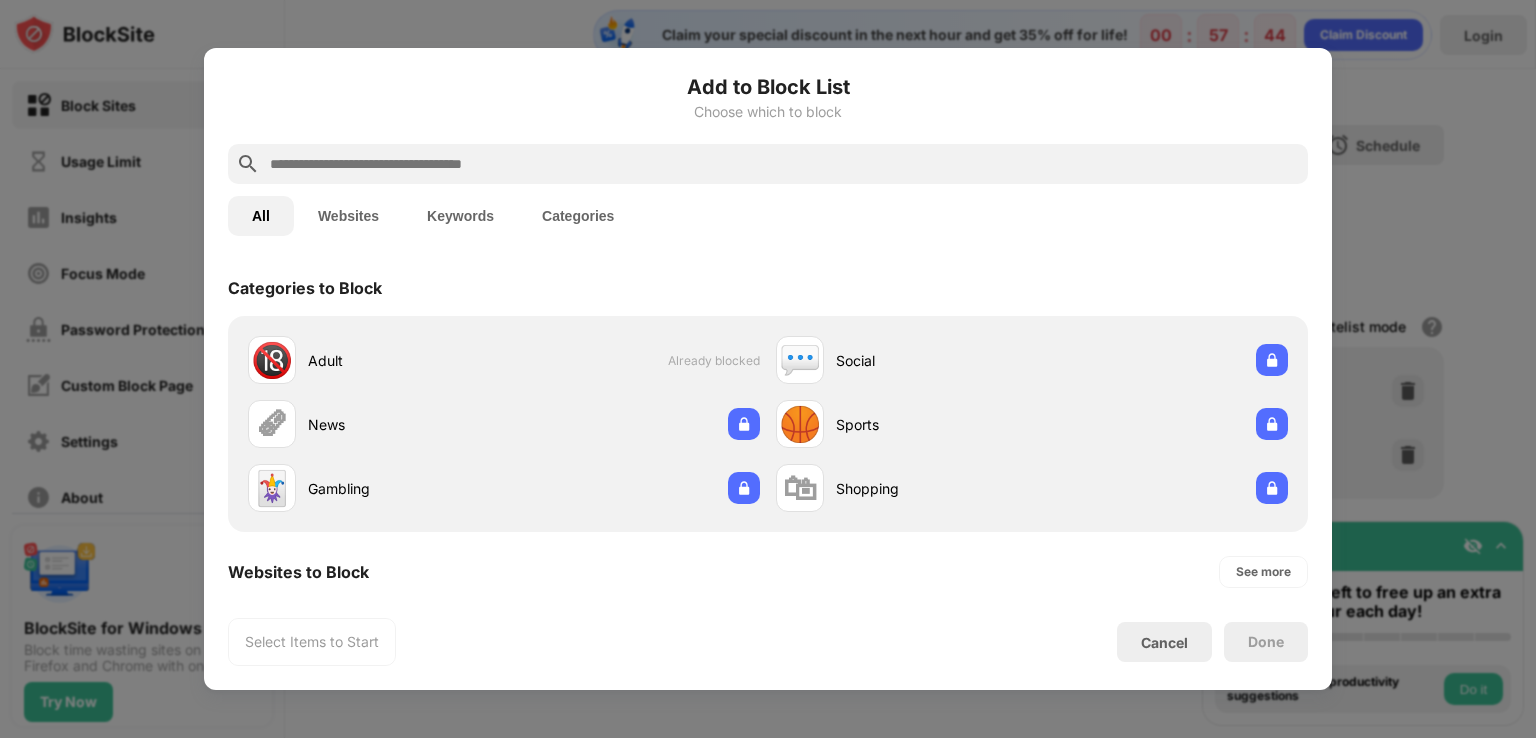 click on "Cancel" at bounding box center [1164, 642] 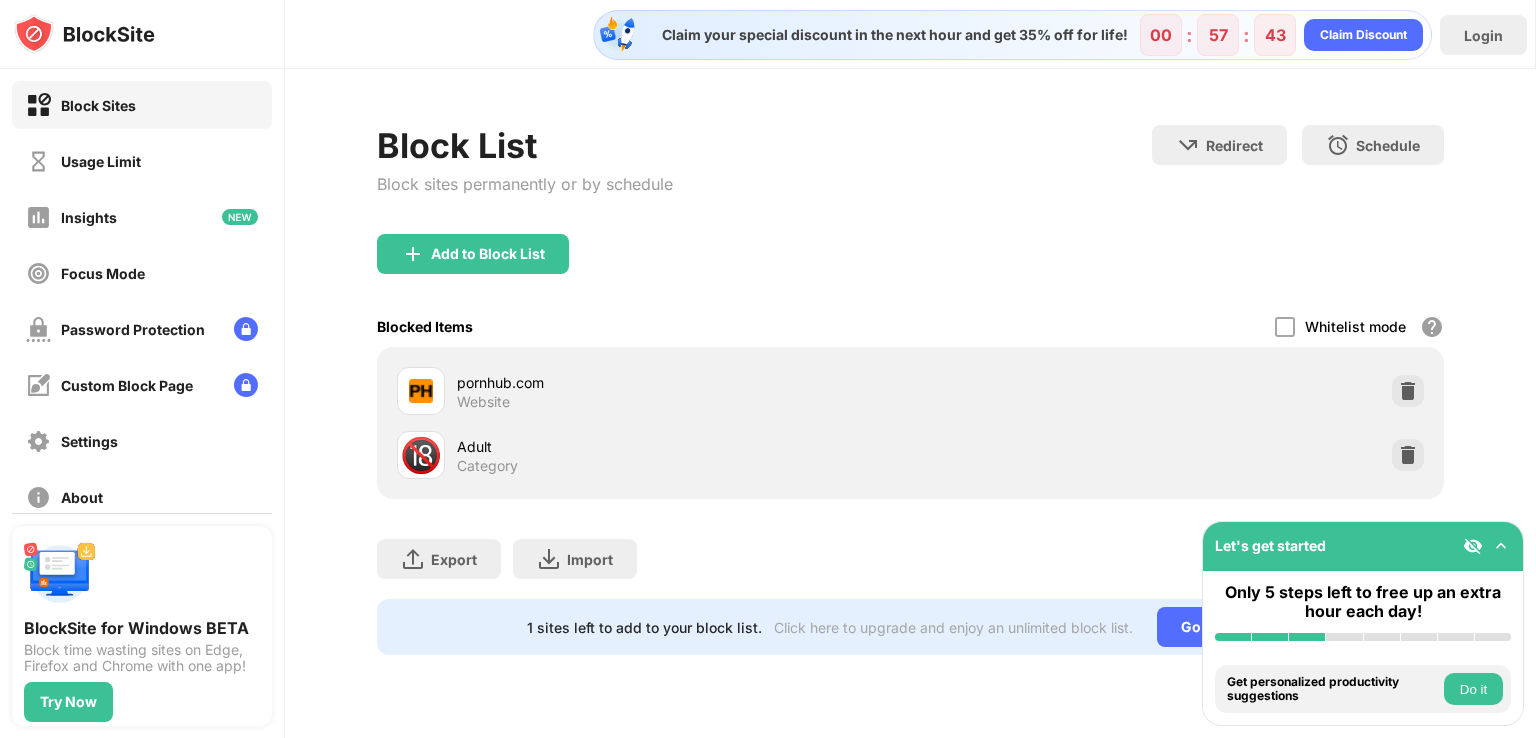 click at bounding box center [421, 391] 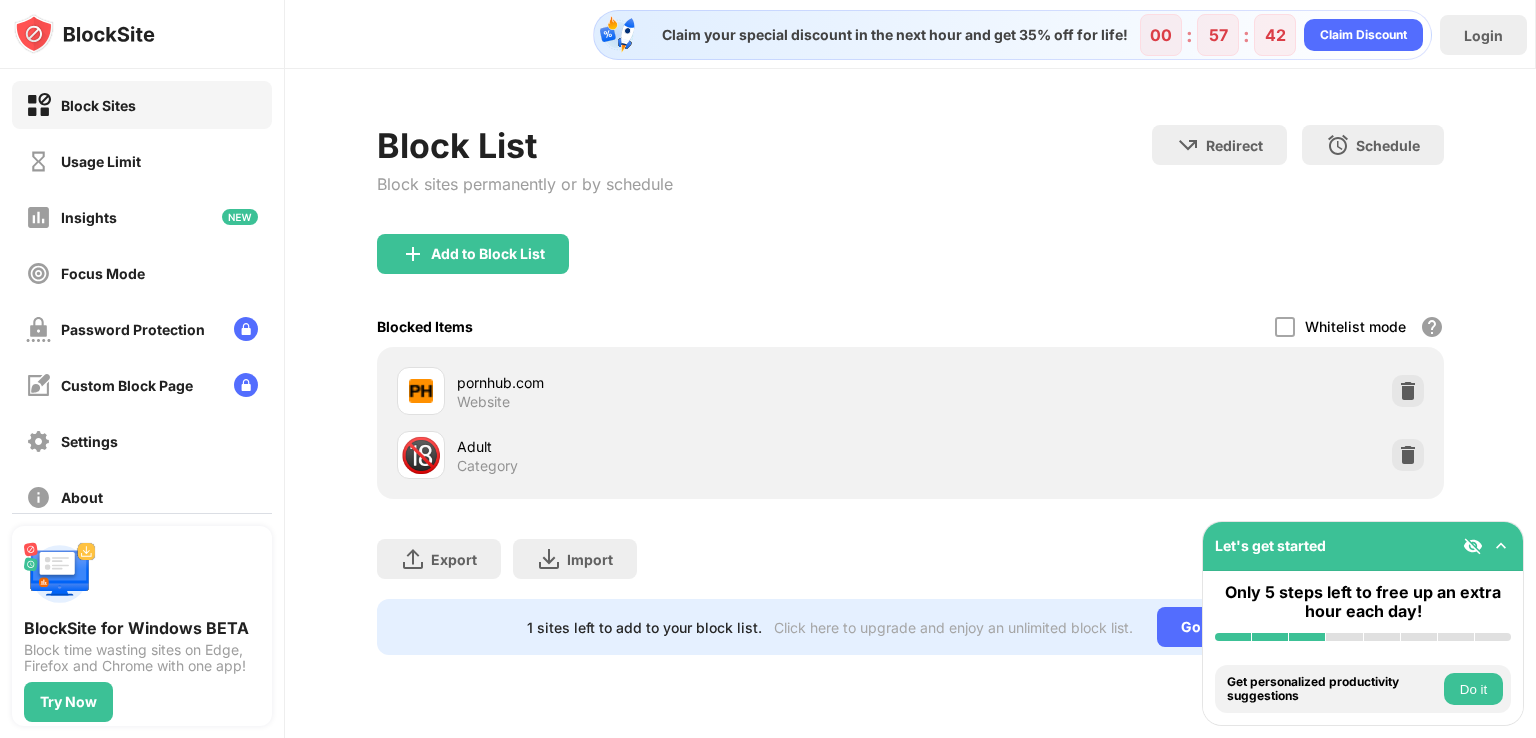 click on "[DOMAIN] Website" at bounding box center (910, 391) 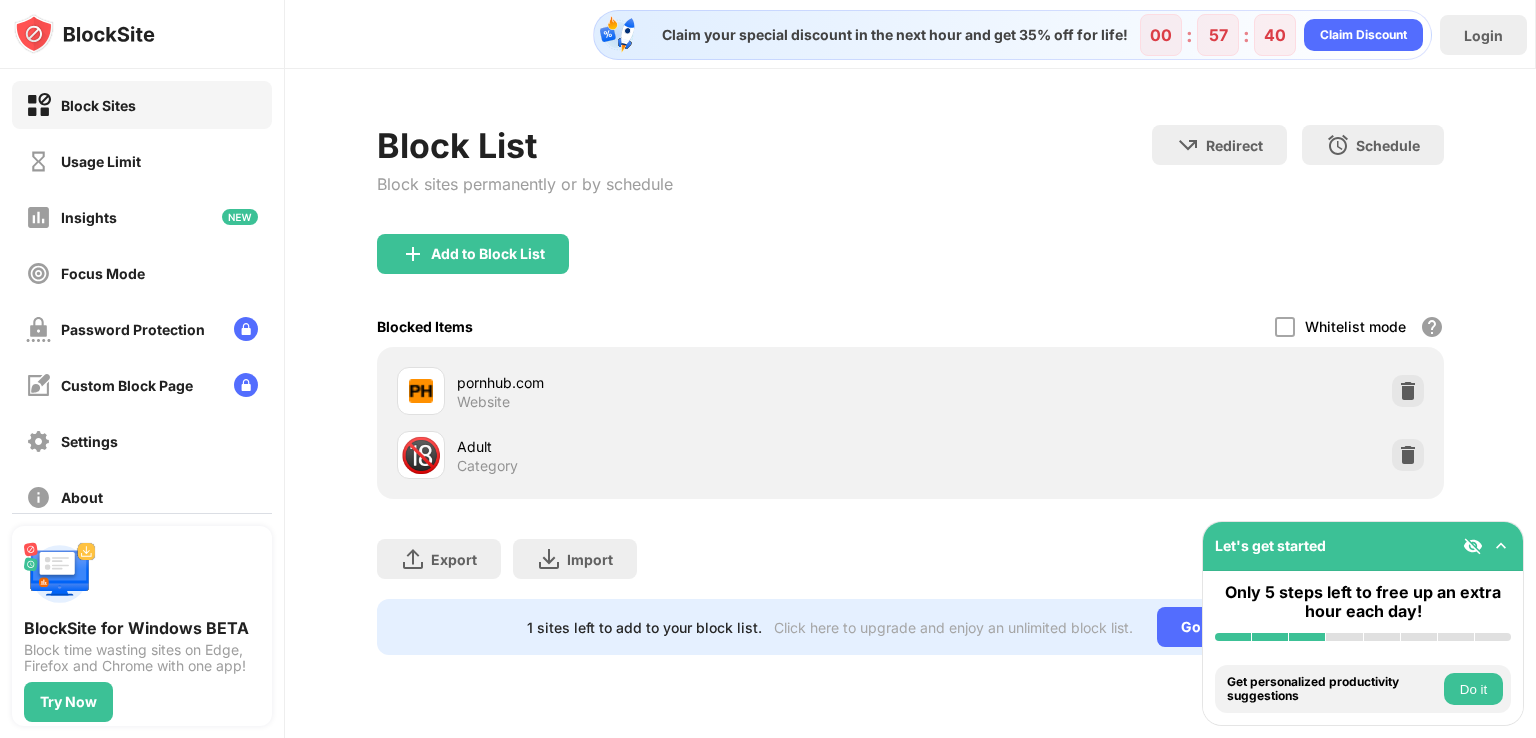 drag, startPoint x: 699, startPoint y: 411, endPoint x: 672, endPoint y: 365, distance: 53.338543 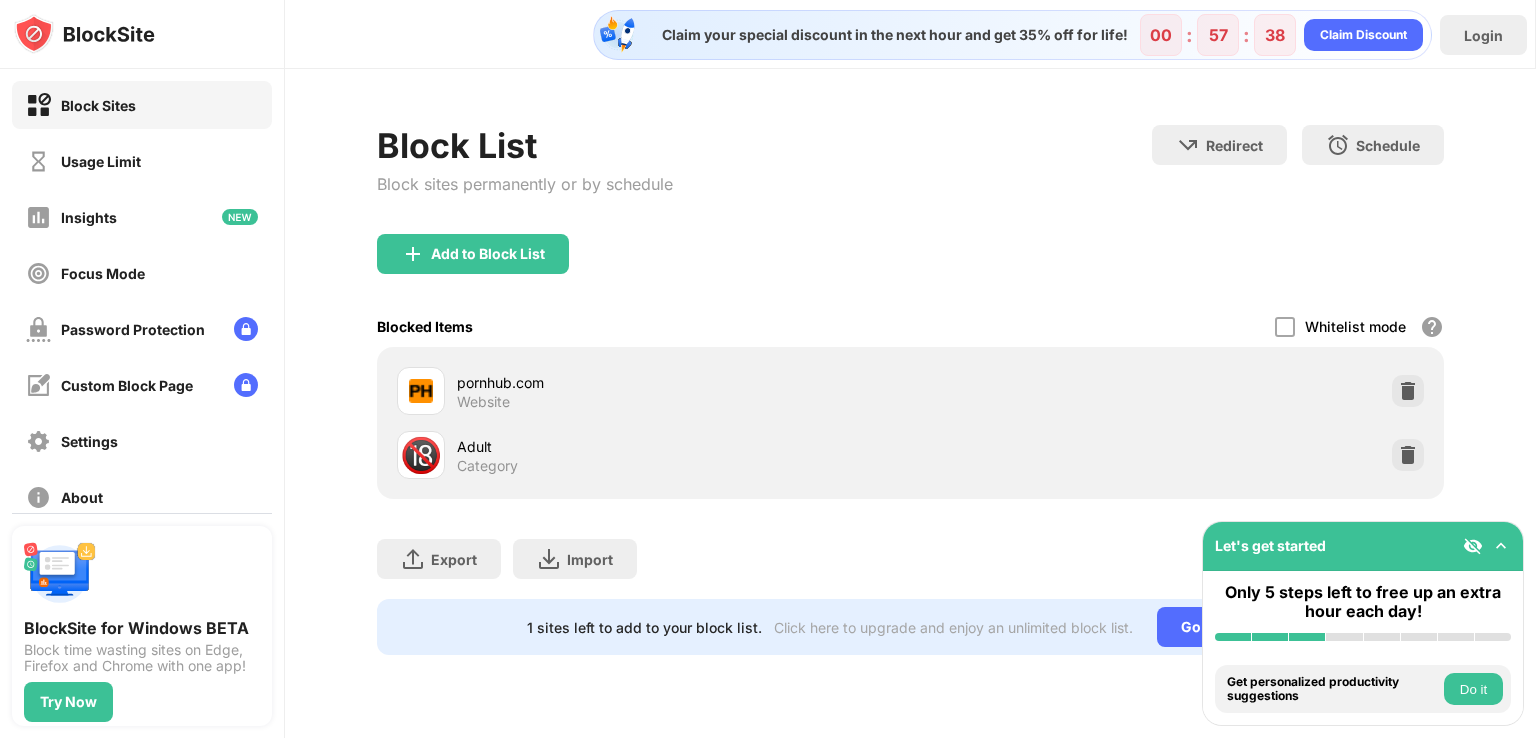 click on "Add to Block List" at bounding box center [473, 254] 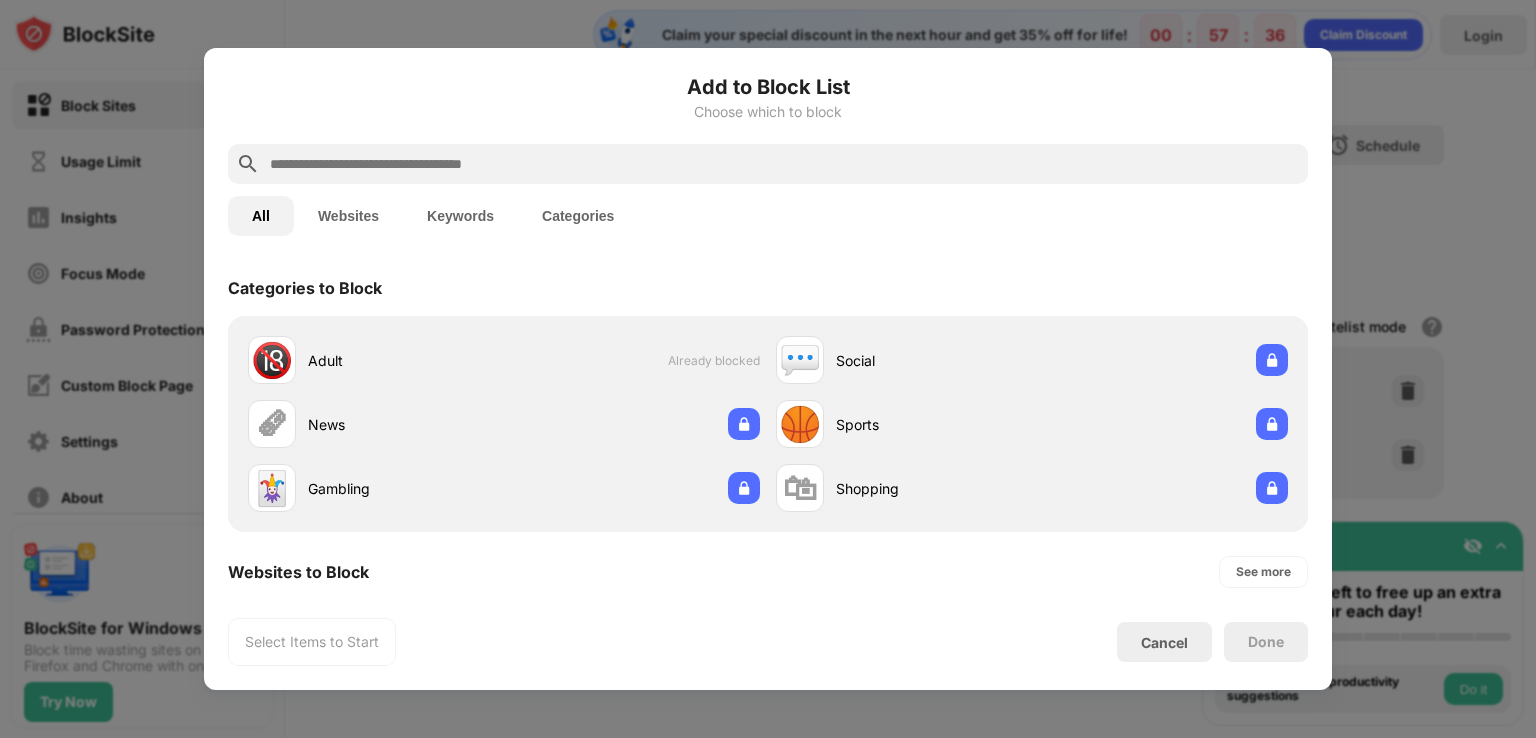 click at bounding box center [784, 164] 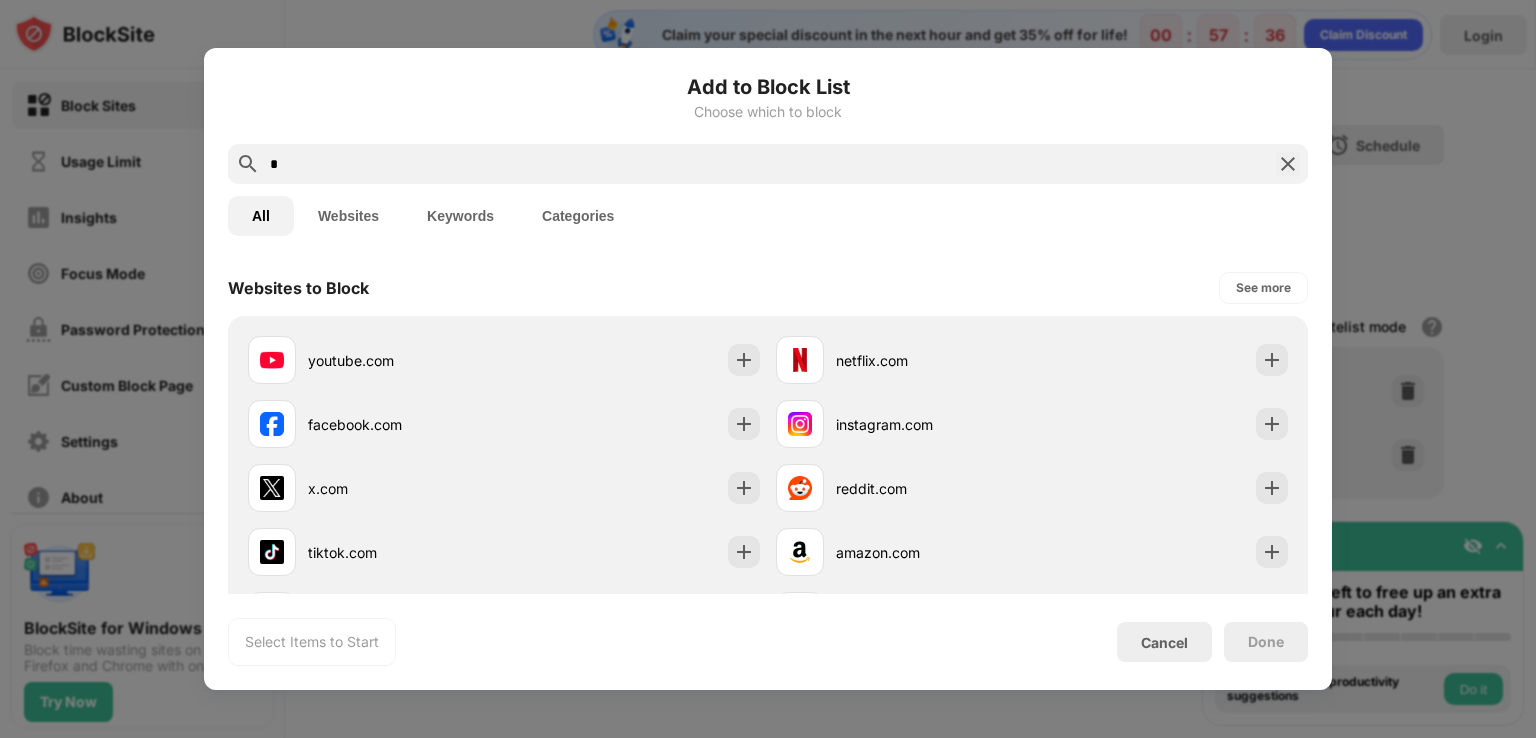 type on "*" 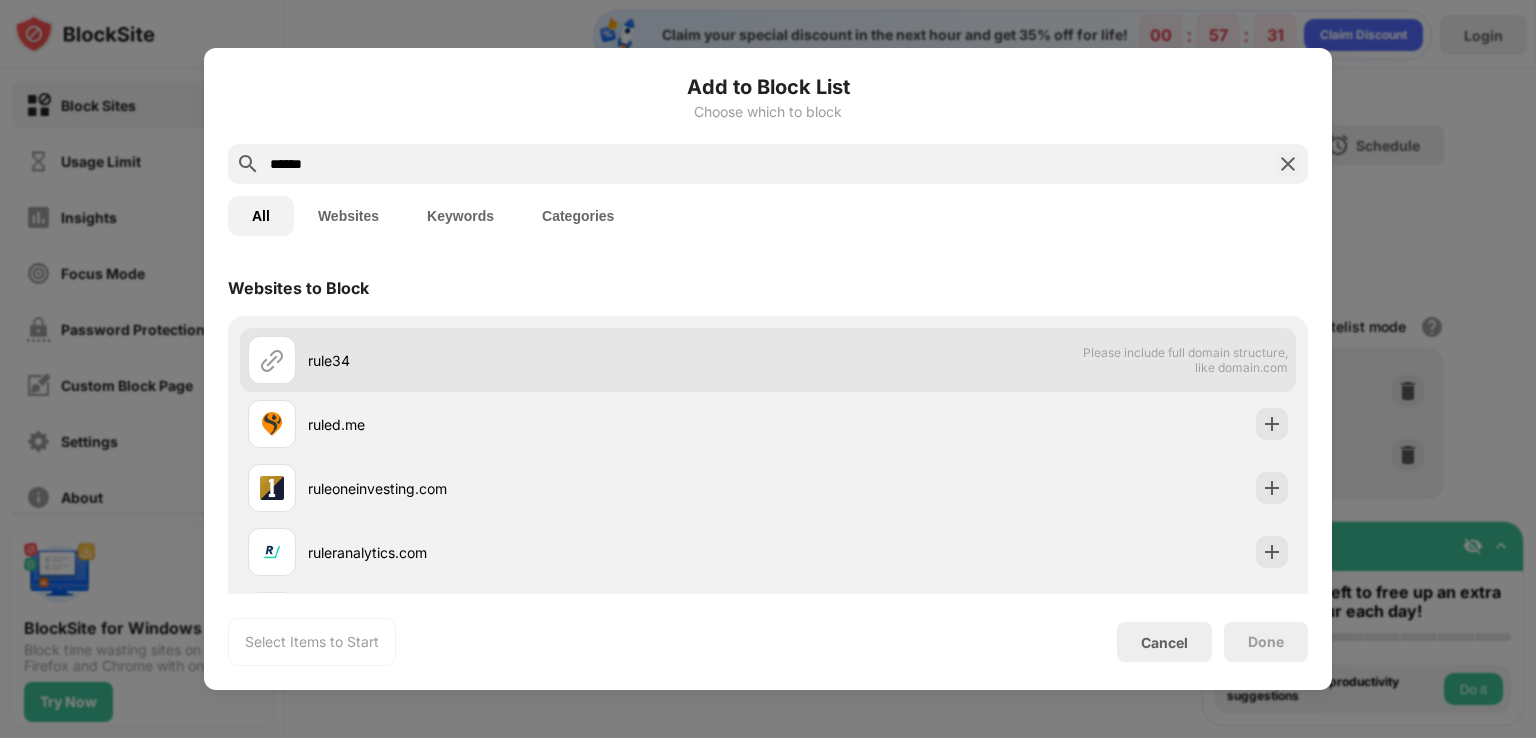 type on "******" 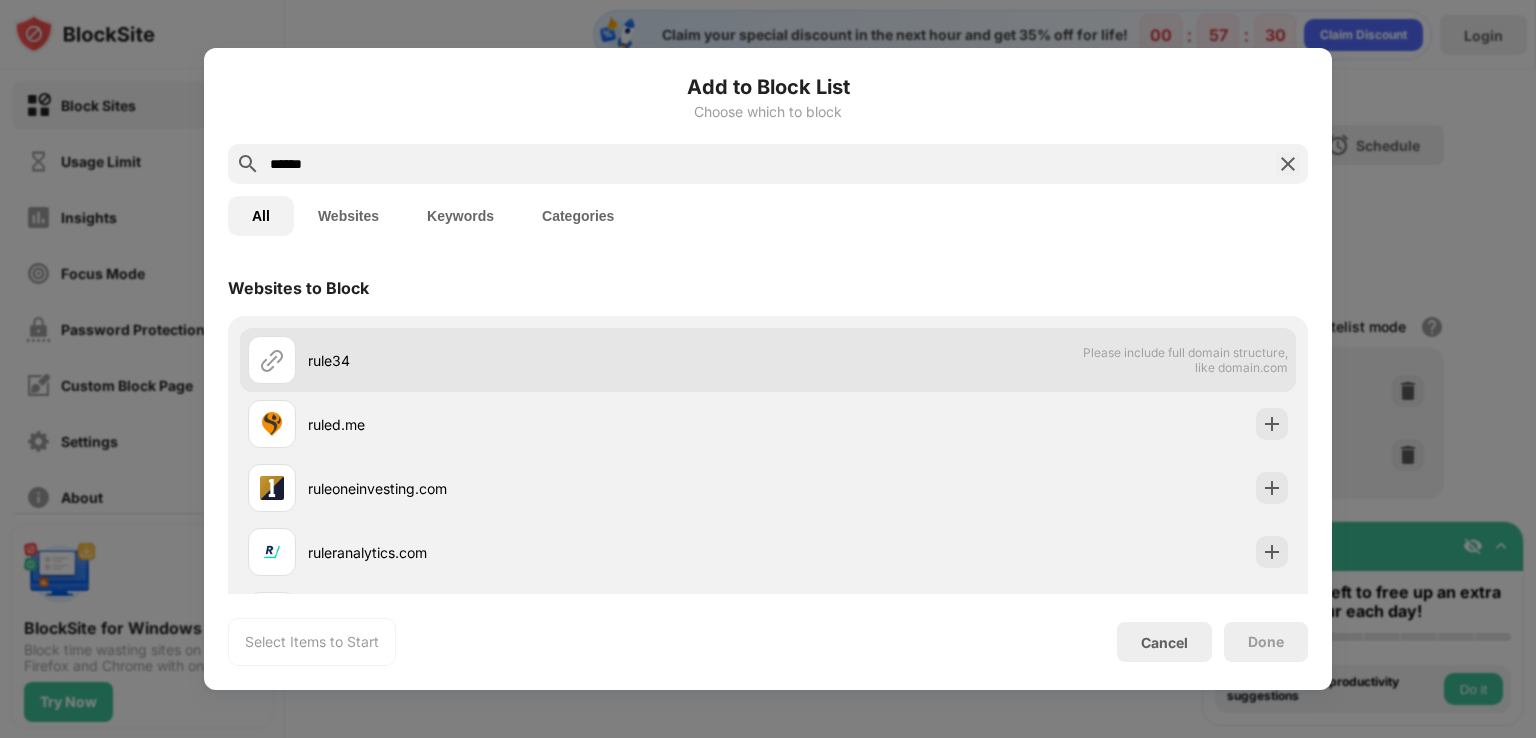 click at bounding box center (272, 360) 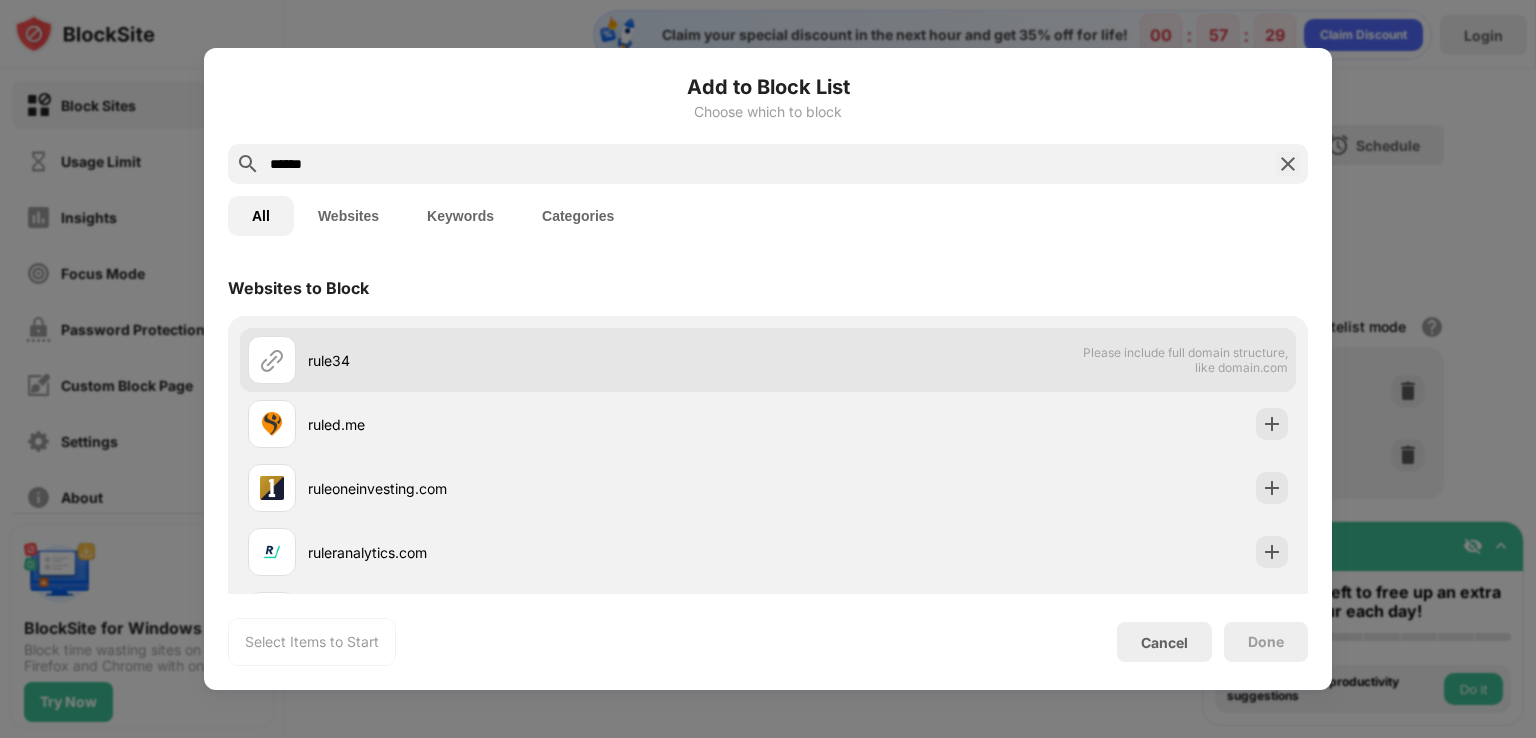 click on "rule34 Please include full domain structure, like [DOMAIN]" at bounding box center (768, 360) 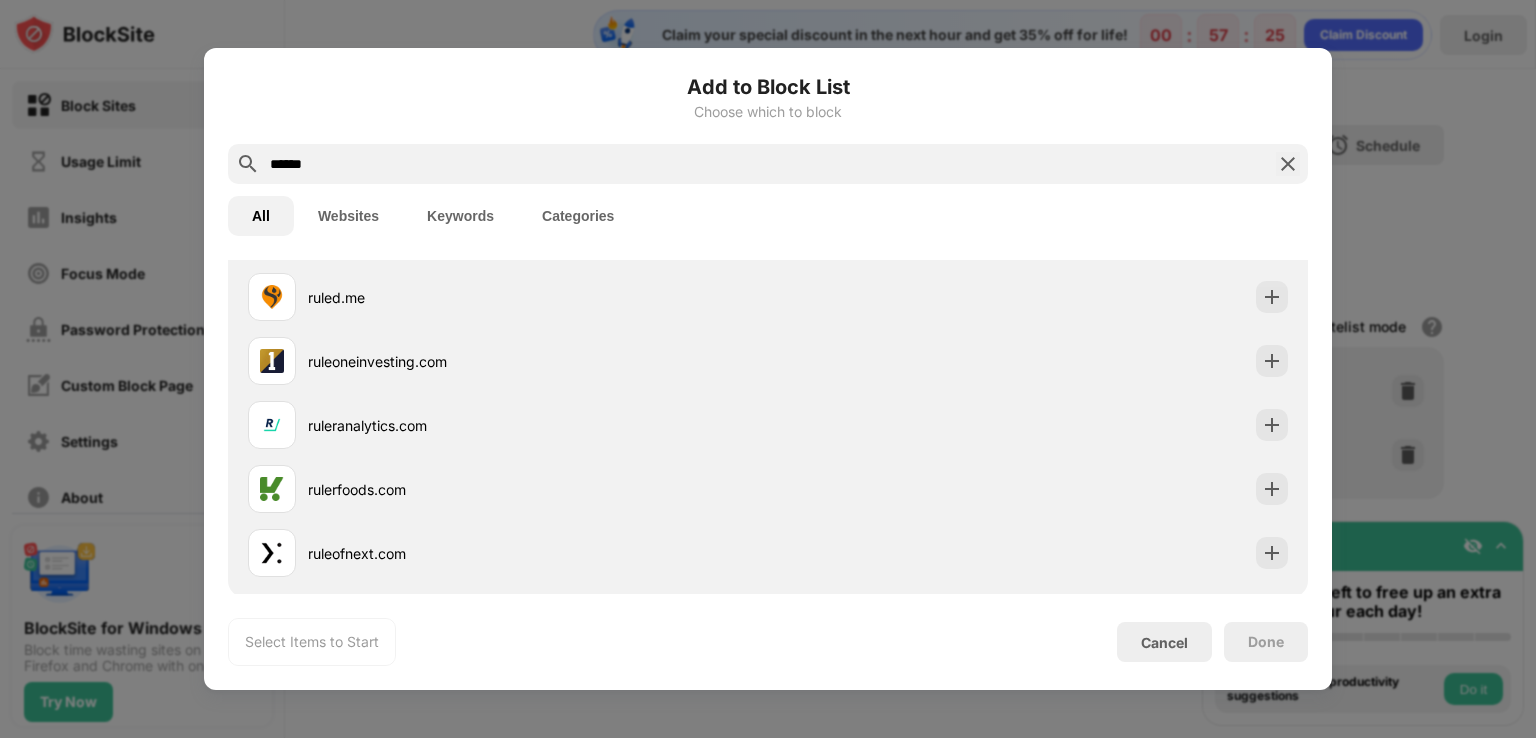 scroll, scrollTop: 298, scrollLeft: 0, axis: vertical 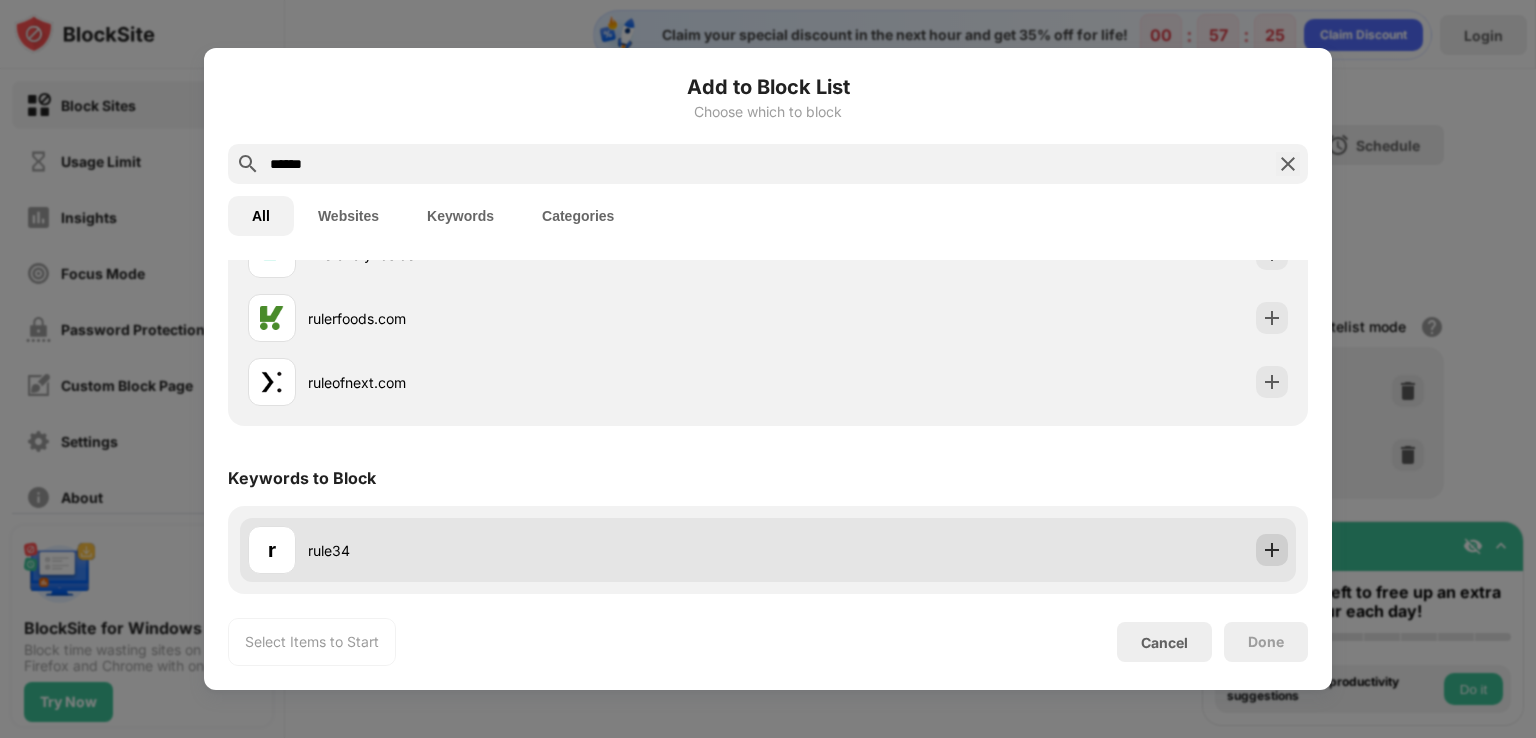 click at bounding box center (1272, 550) 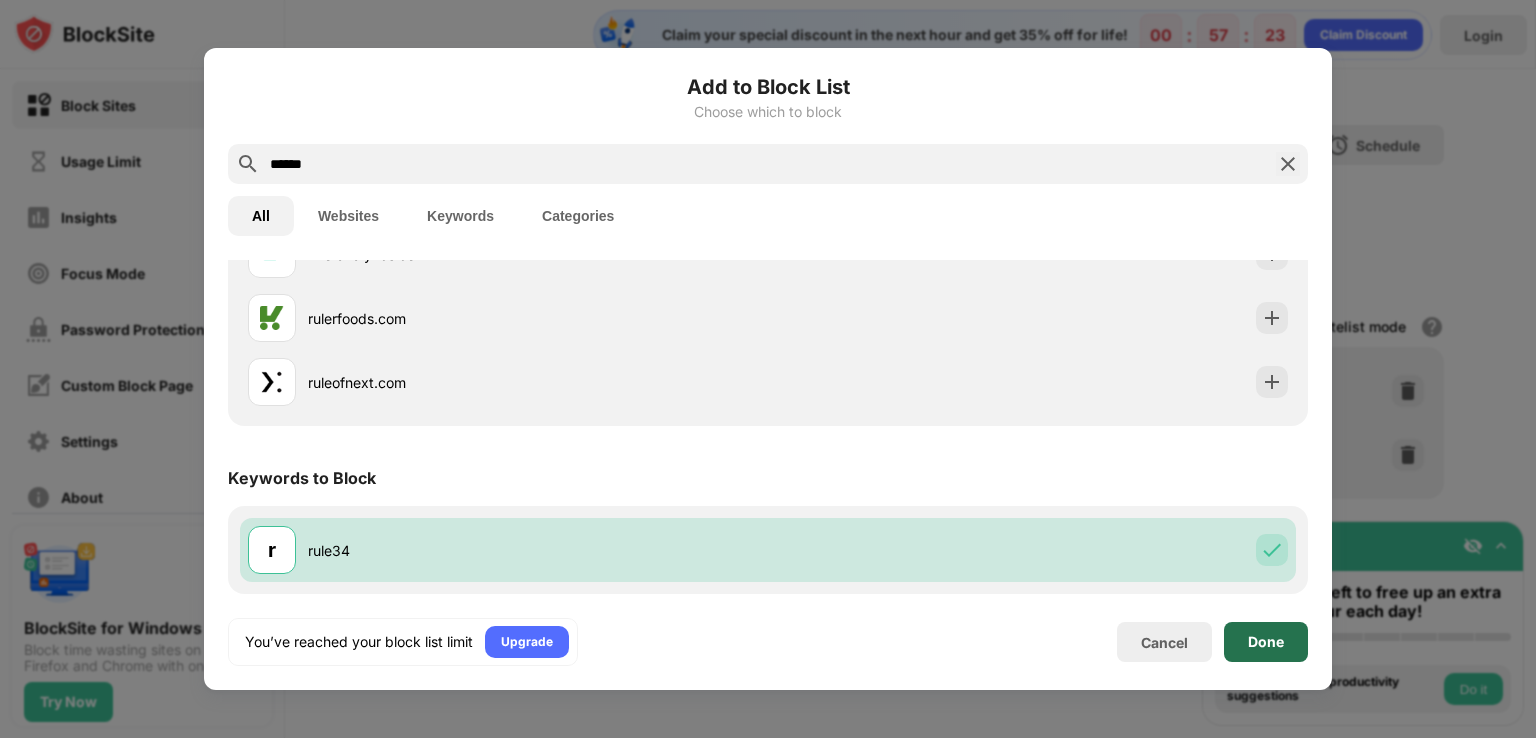 click on "Done" at bounding box center [1266, 642] 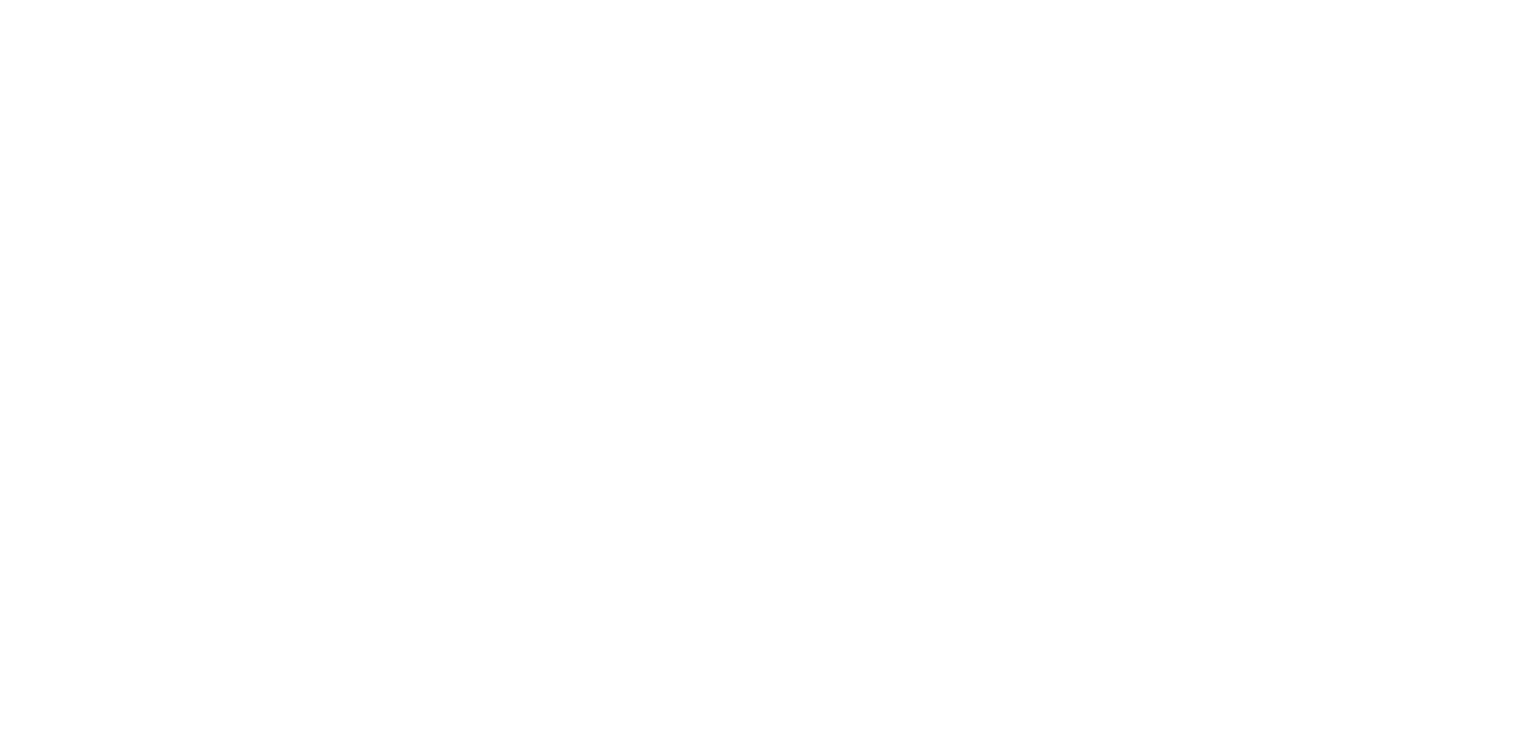 scroll, scrollTop: 0, scrollLeft: 0, axis: both 